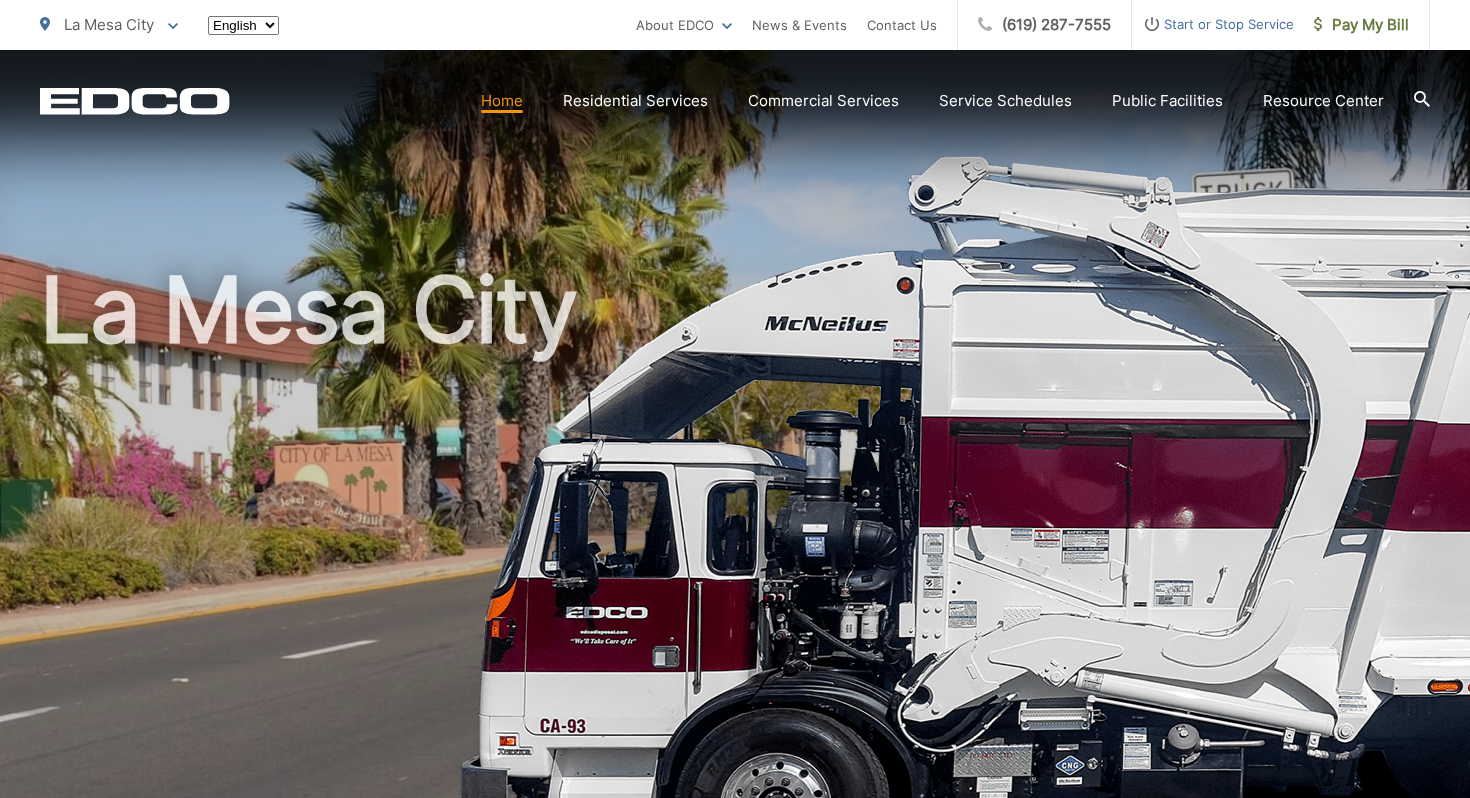 scroll, scrollTop: 0, scrollLeft: 0, axis: both 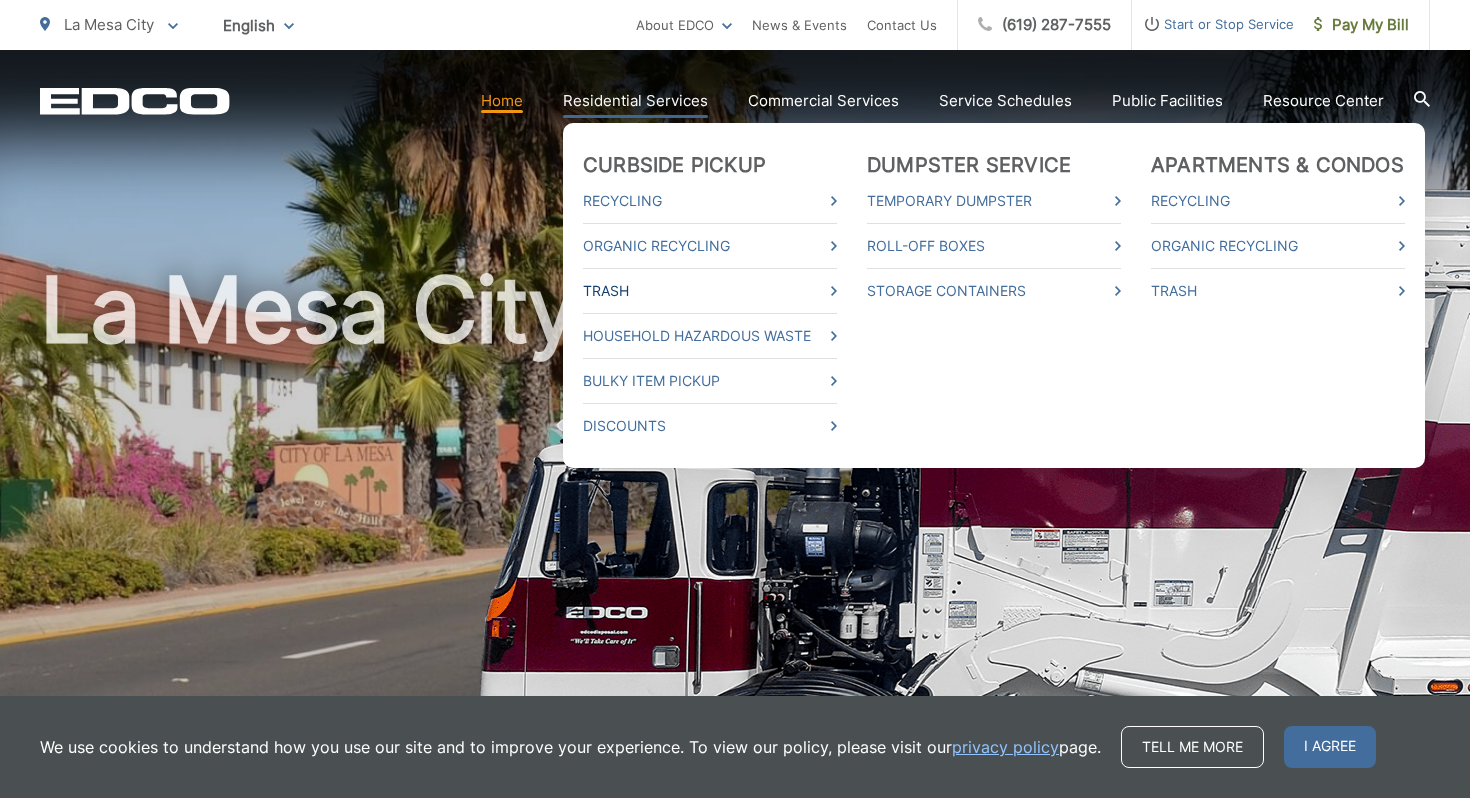 click on "Trash" at bounding box center (710, 291) 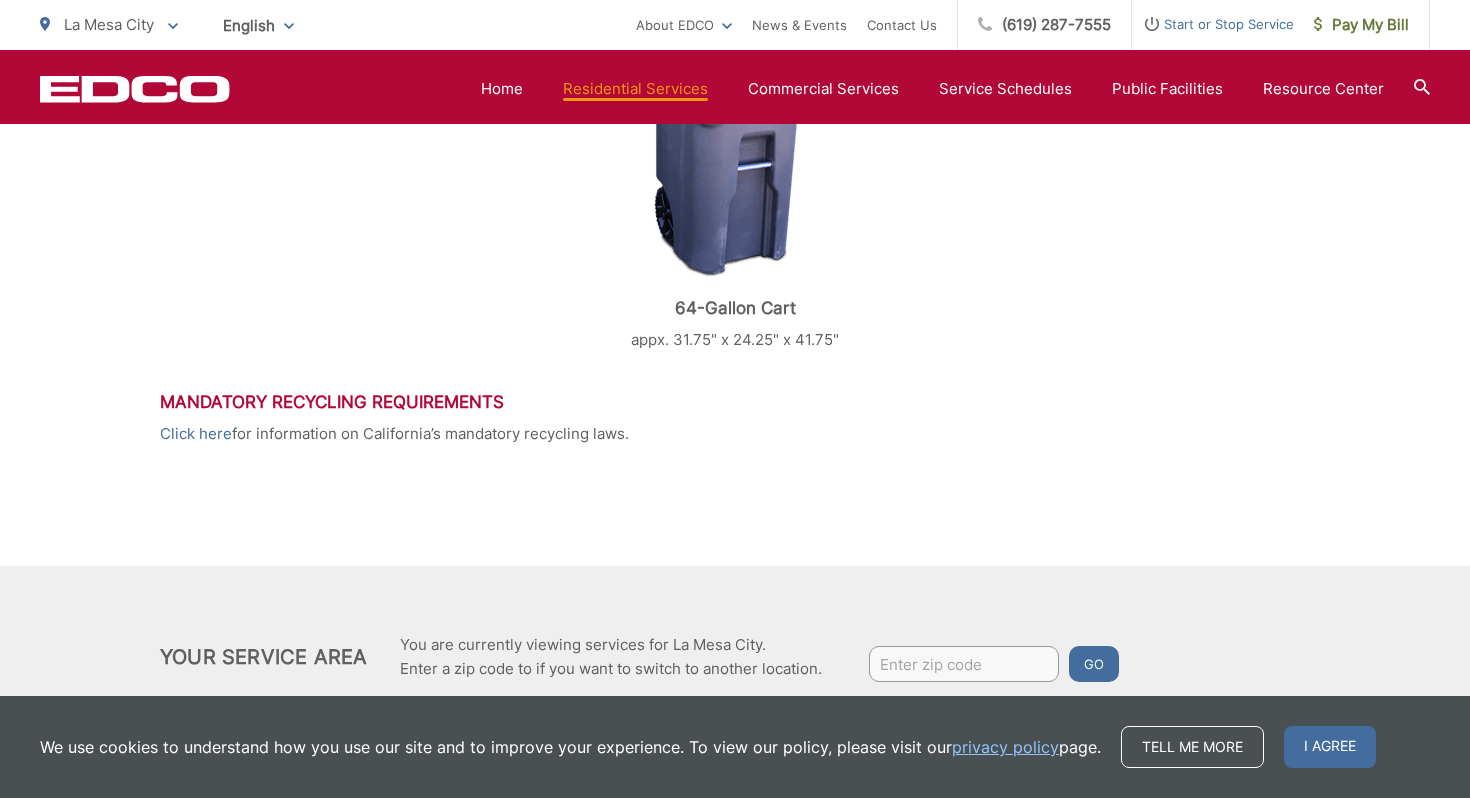 scroll, scrollTop: 1005, scrollLeft: 0, axis: vertical 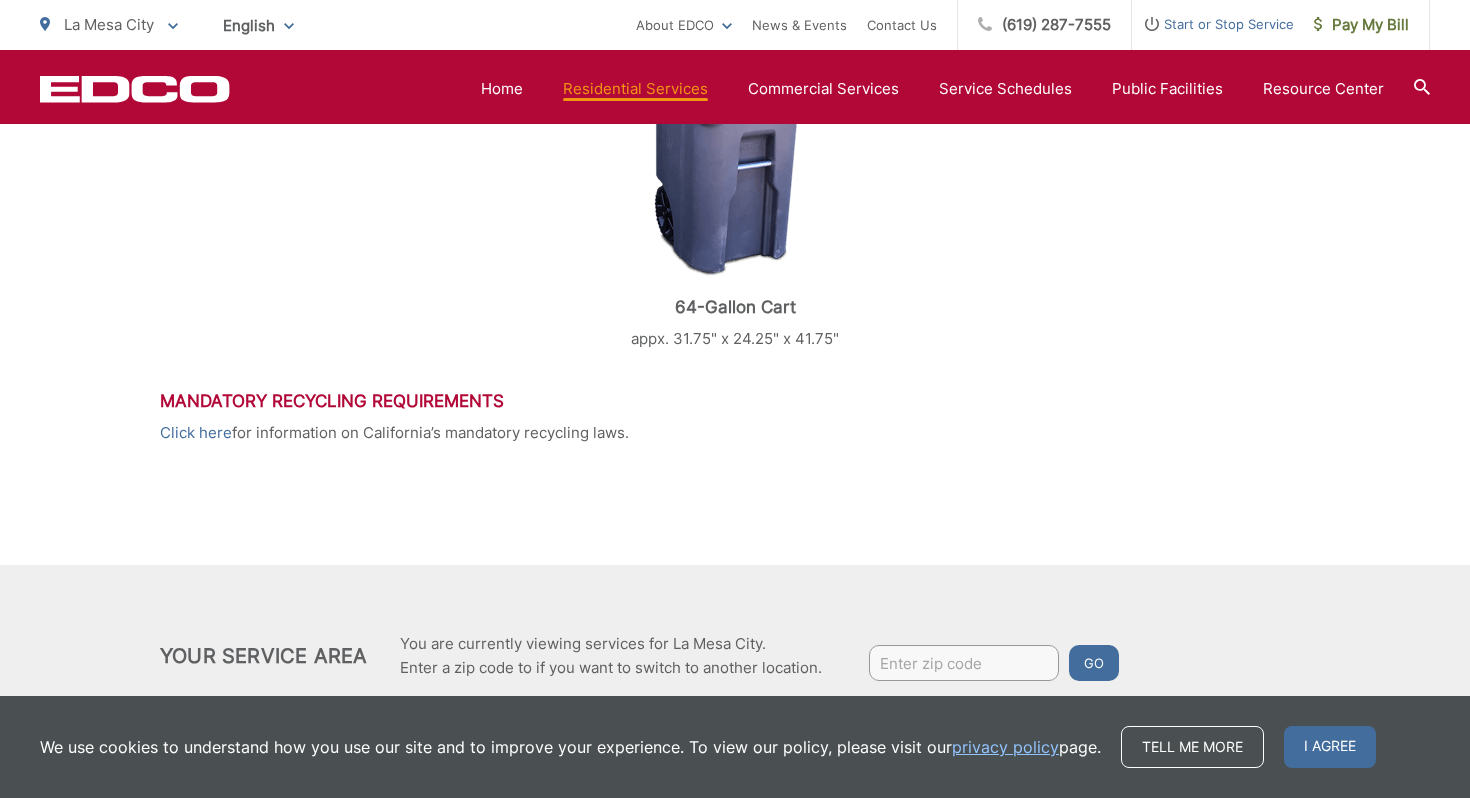 click on "Trash
EDCO provides each single-family residential customer with a GRAY automated cart for weekly trash collection.
Trash and recycling containers should be set out for collection prior to 6 a.m. on your service day.
Please set out trash containers in your designated collection area on the street with the wheels against the curb or the edge of the roadway. Arrows on the lid should point toward the street.
Automated carts should be placed at least 2 feet away from each other and obstructions such as parked cars, trees, telephone poles, and mailboxes.
Please be careful not to place carts in traffic areas, such as bike lanes, to avoid blocking paths of travel.
A rate discount is available for financially challenged seniors.
Request Additional Carts
Request Carts
64-Gallon Cart
Click here" at bounding box center (735, -20) 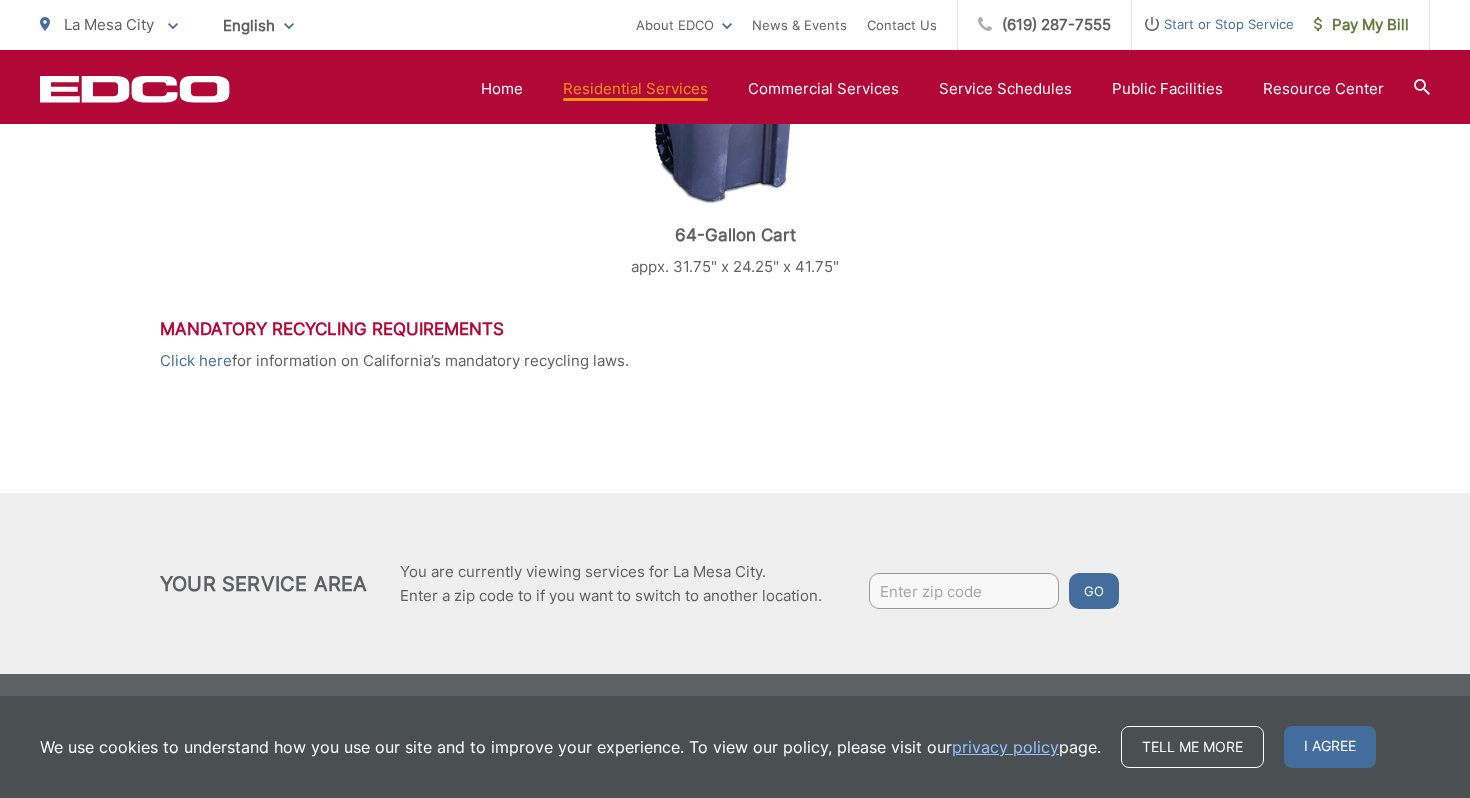 click at bounding box center (964, 591) 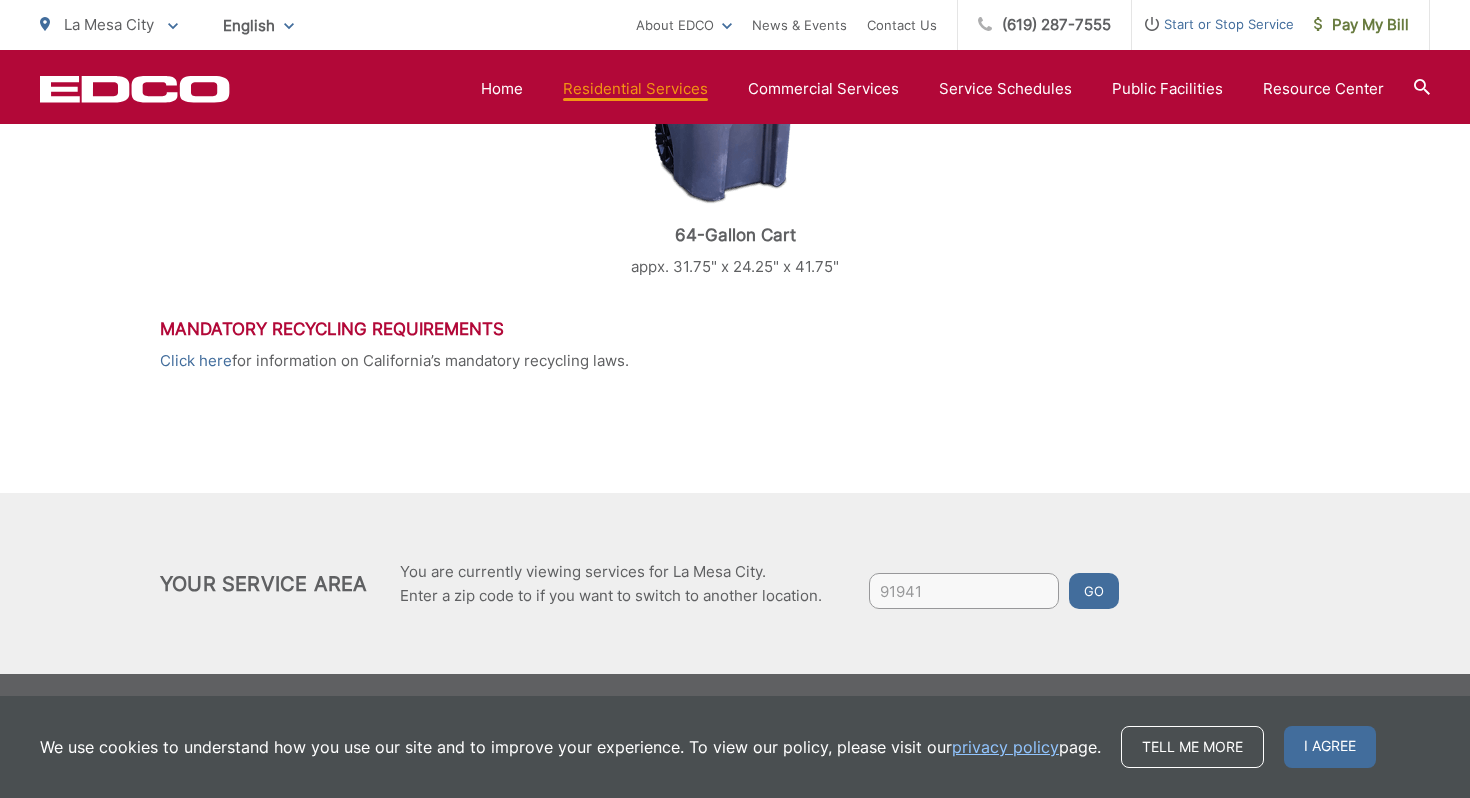 type on "91941" 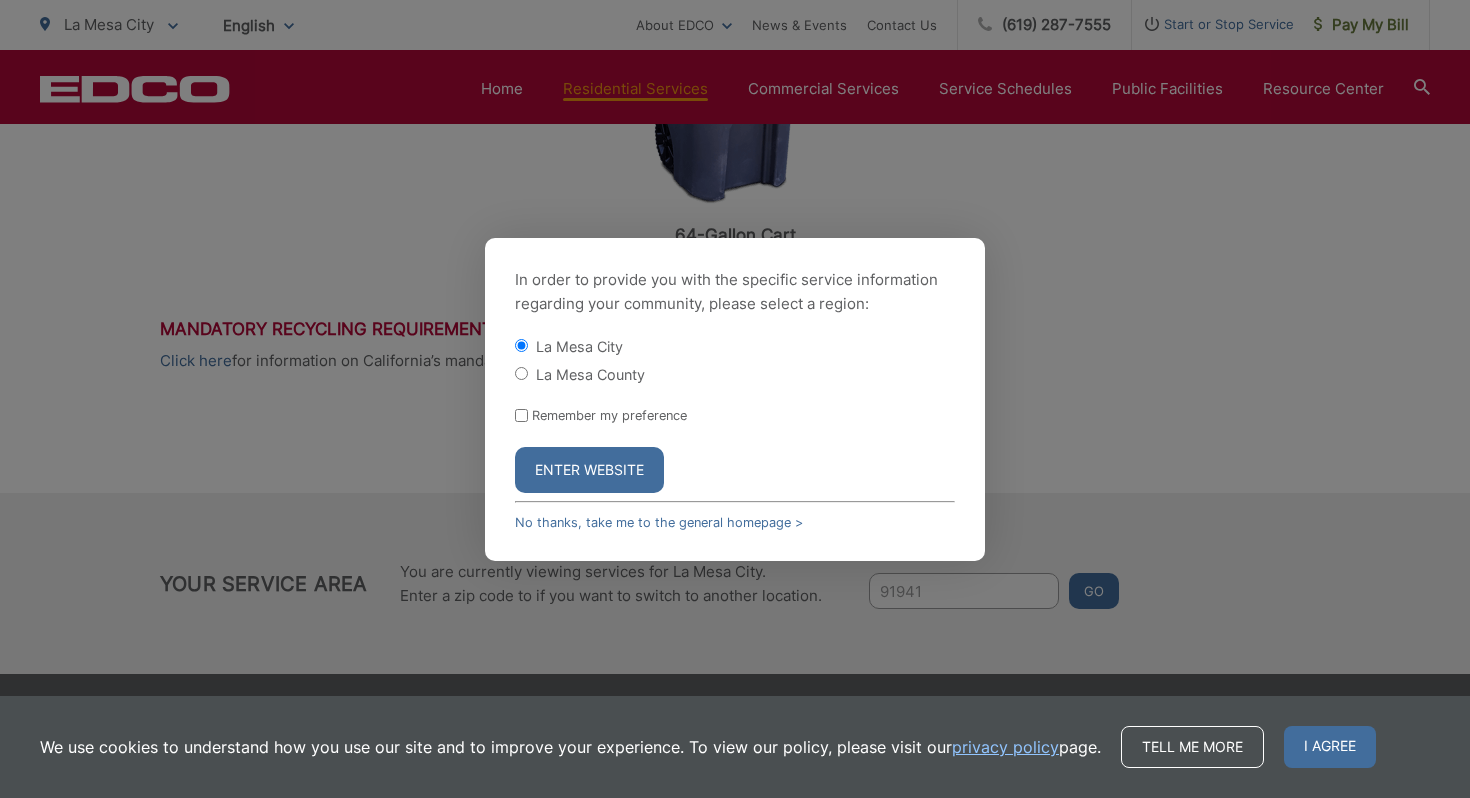 click on "Enter Website" at bounding box center (589, 470) 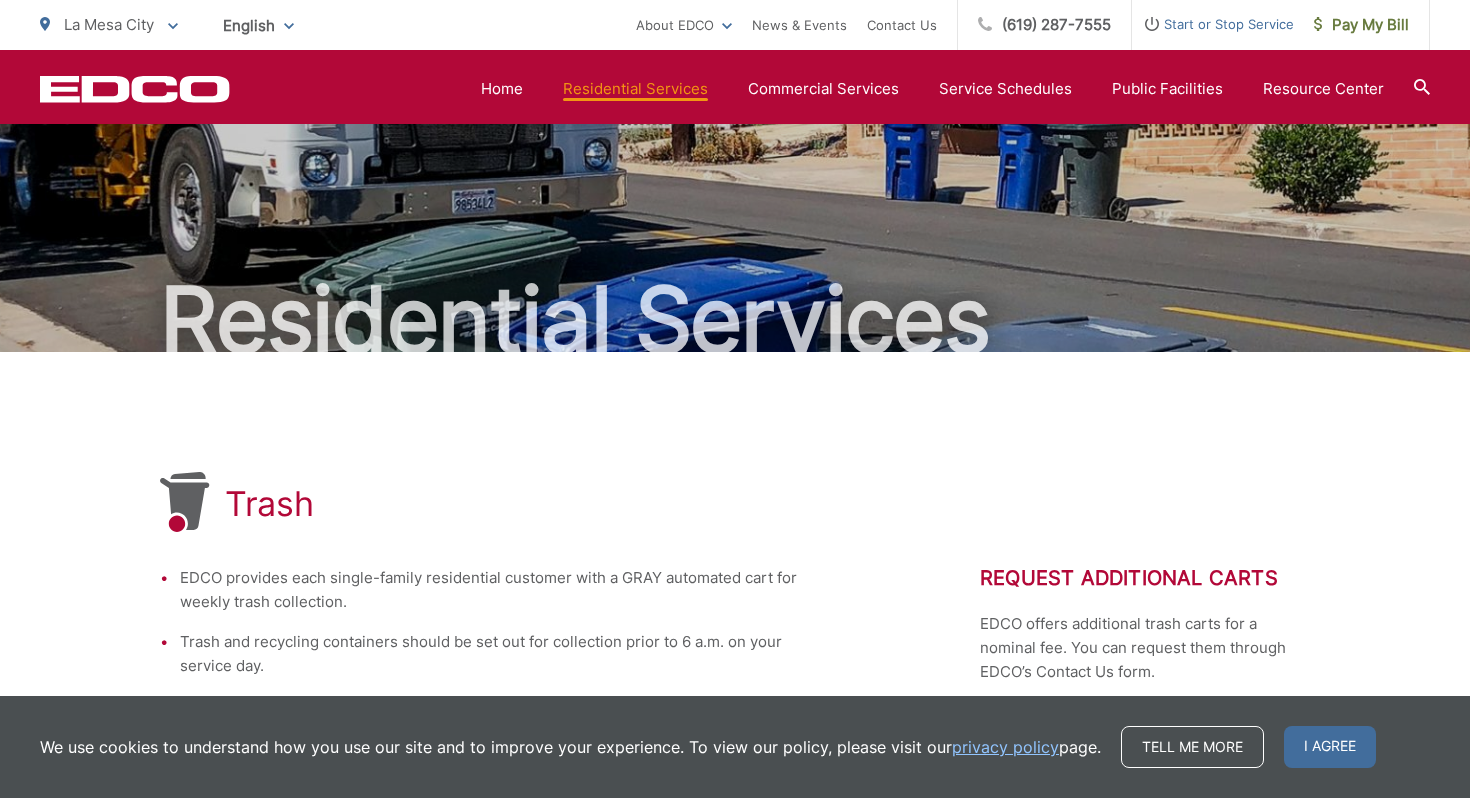 scroll, scrollTop: 0, scrollLeft: 0, axis: both 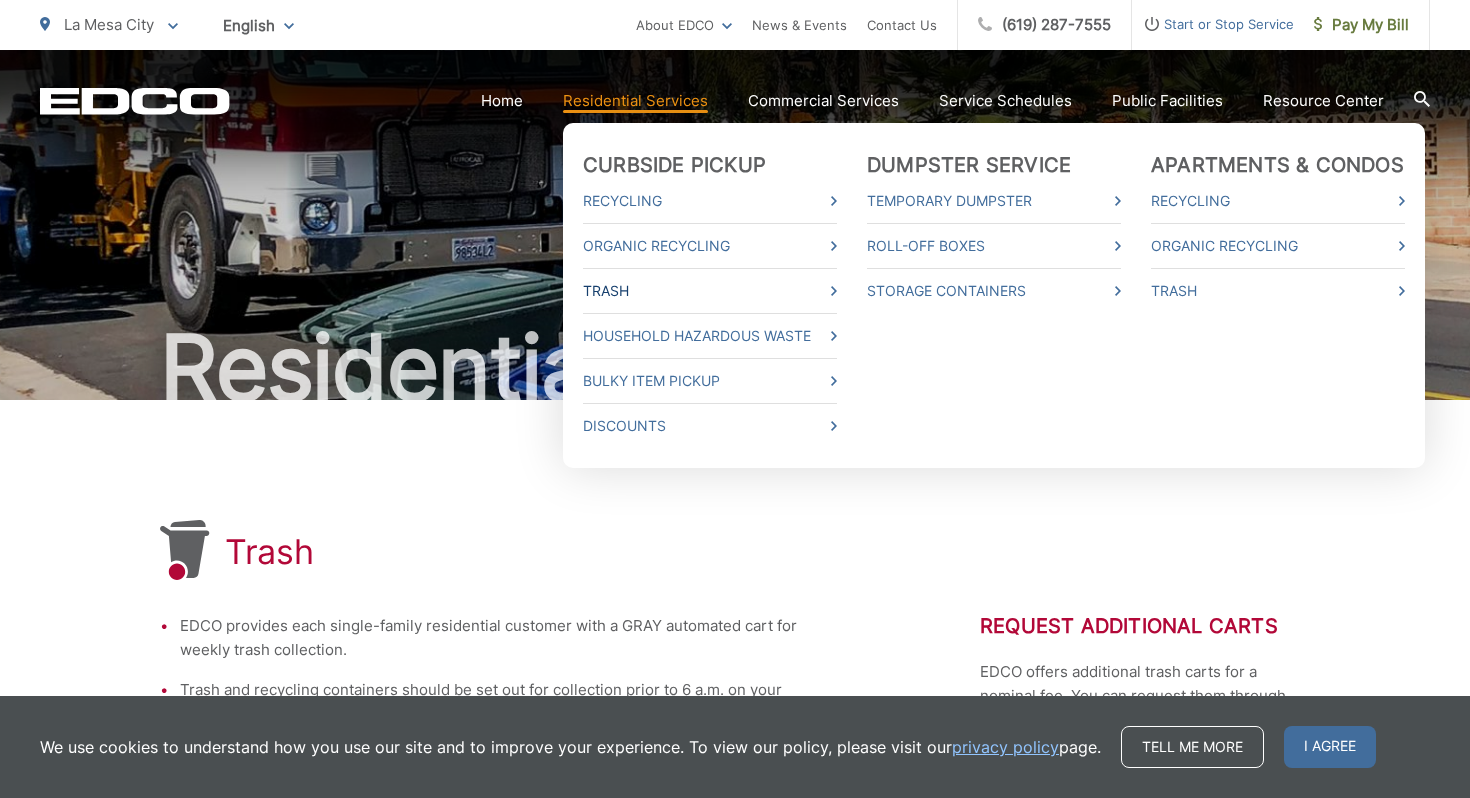 click 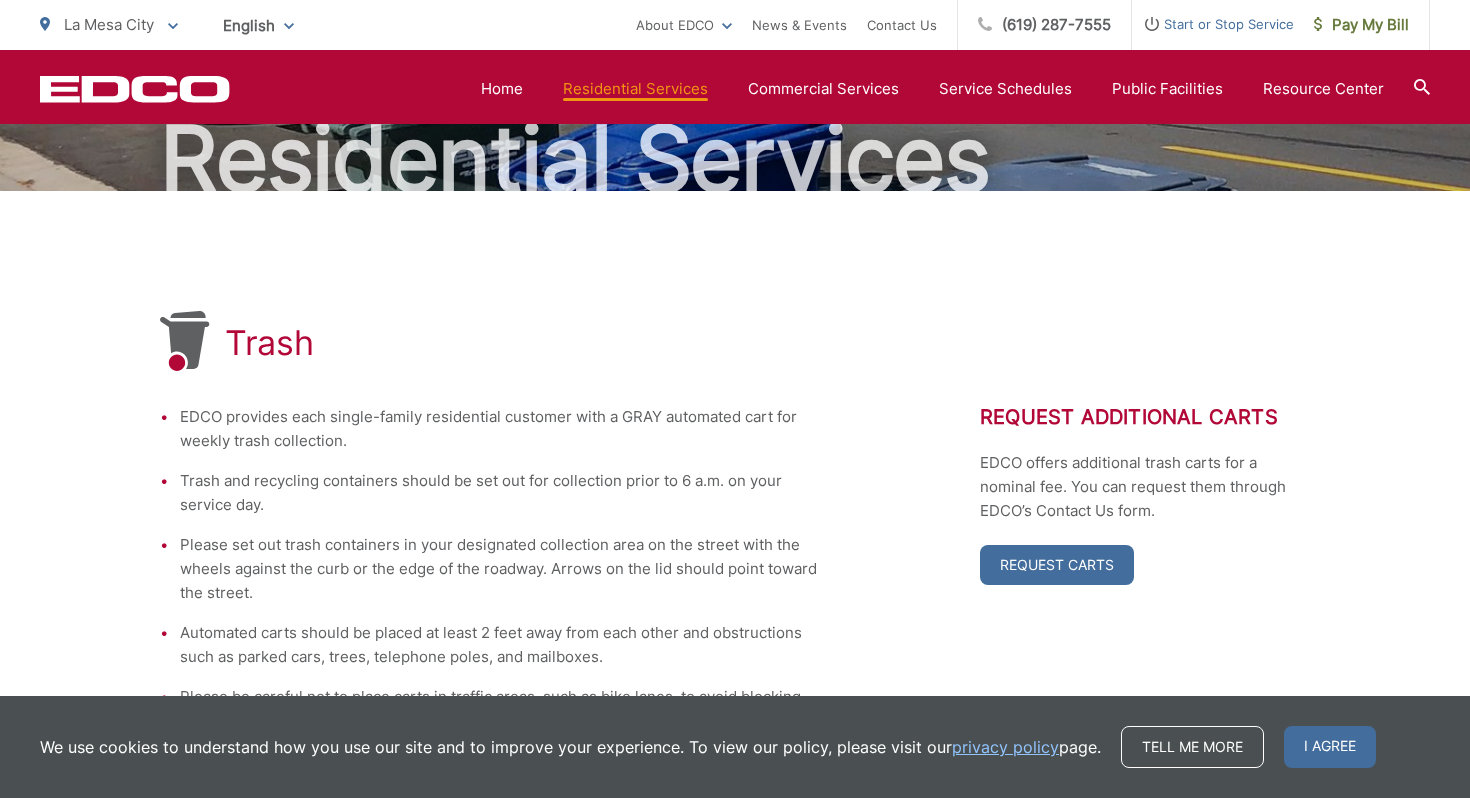 scroll, scrollTop: 0, scrollLeft: 0, axis: both 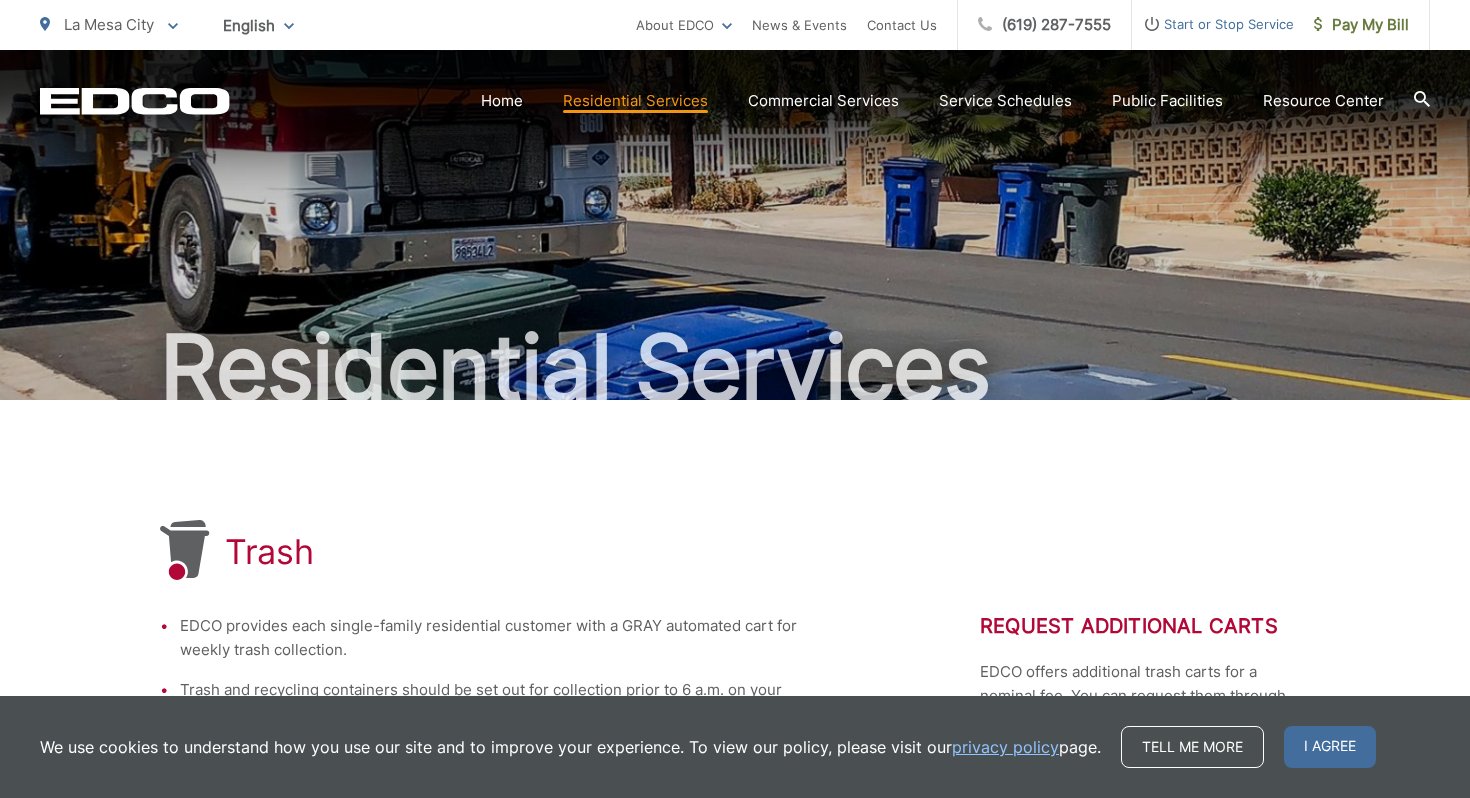 click on "Start or Stop Service" at bounding box center [1213, 24] 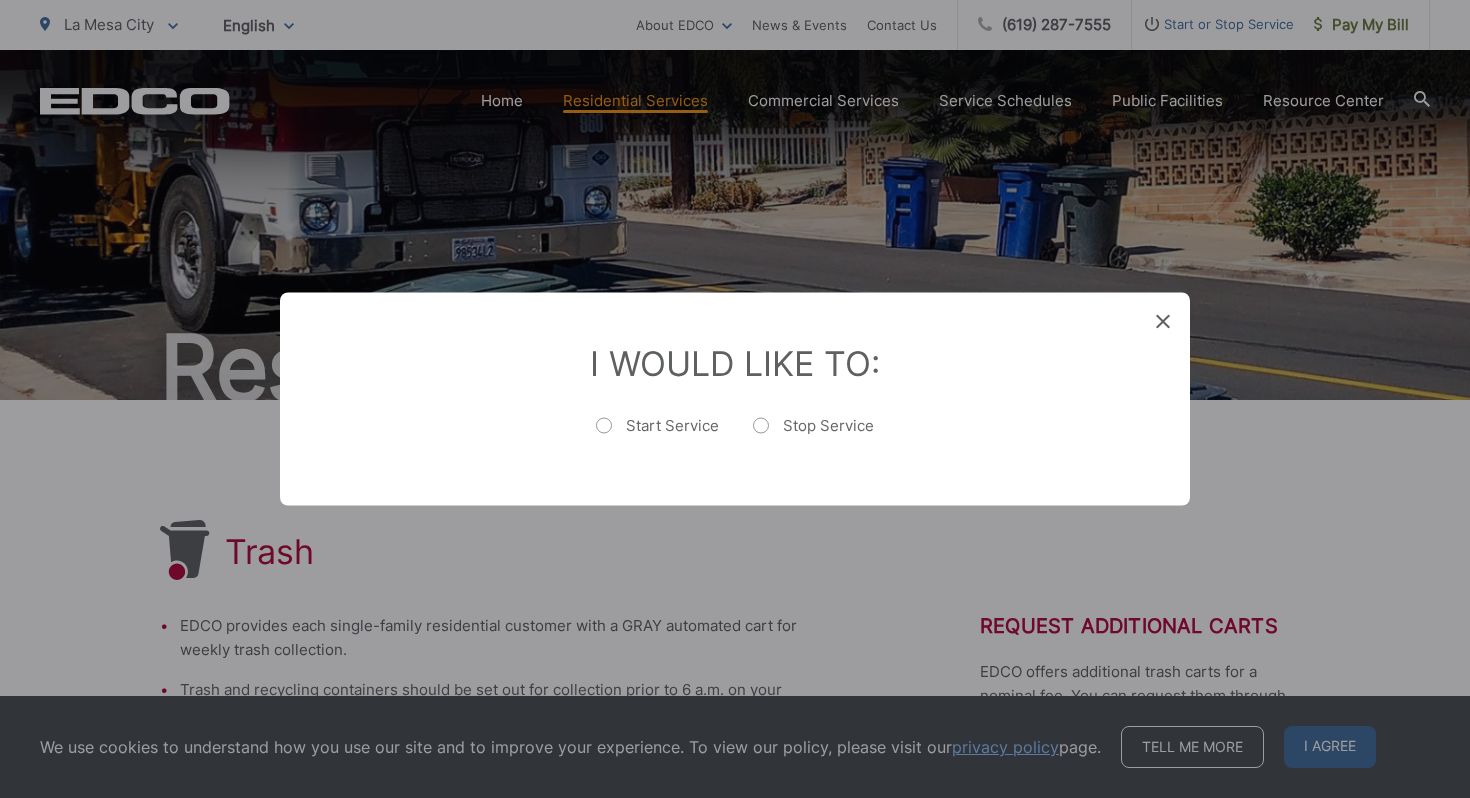 click on "Start Service" at bounding box center [657, 436] 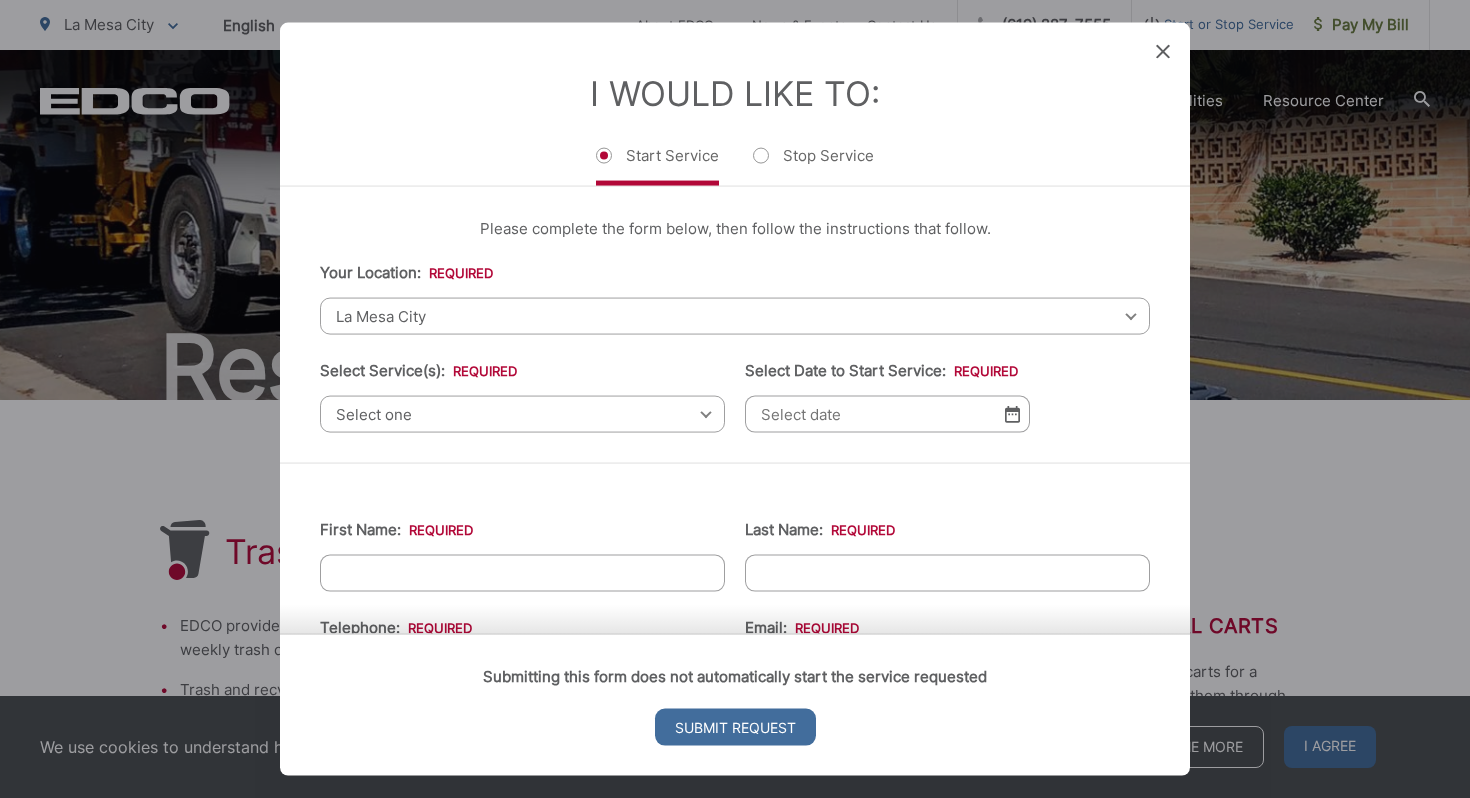 click on "La Mesa City" at bounding box center [735, 316] 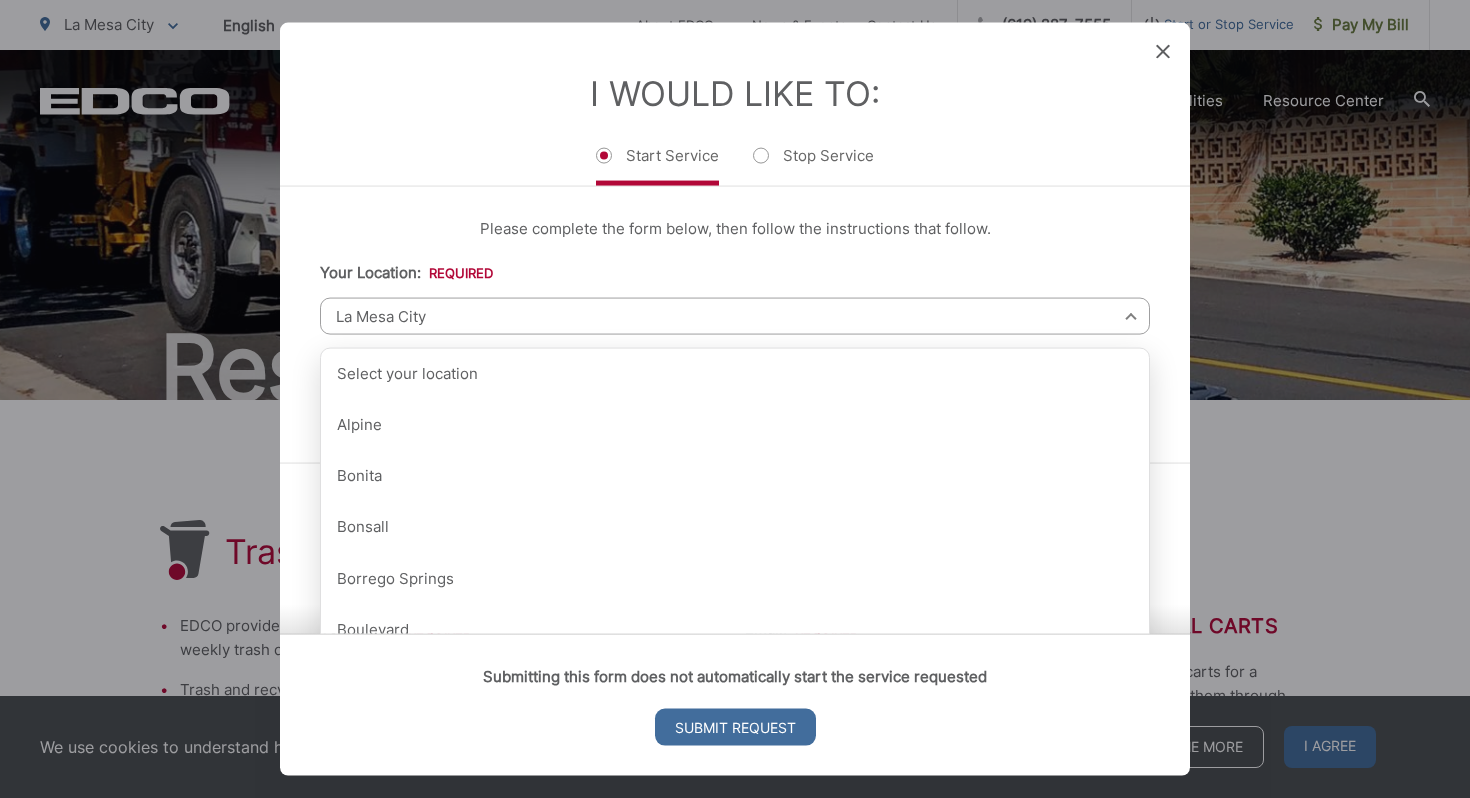 click on "La Mesa City" at bounding box center [735, 316] 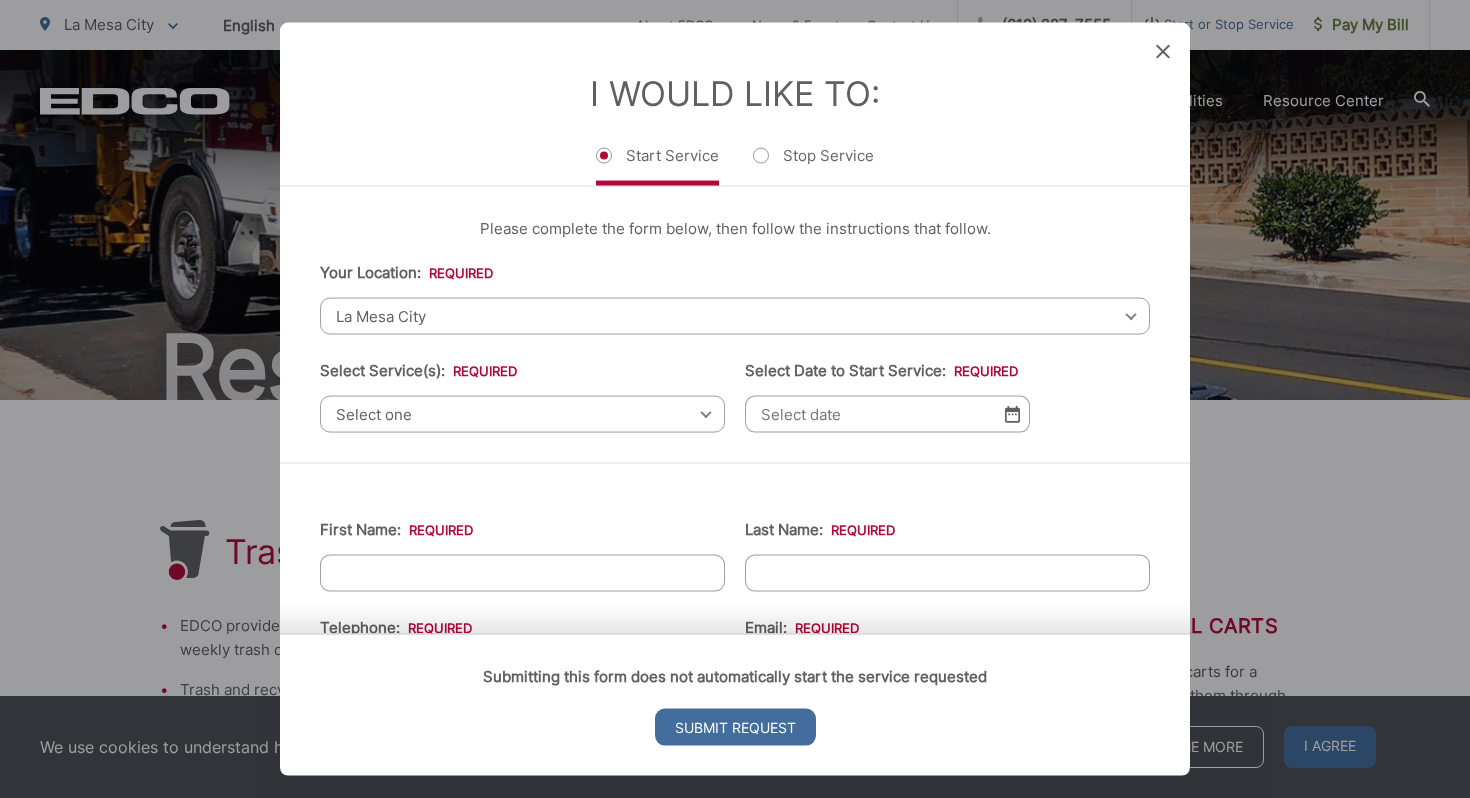 click on "Select one" at bounding box center (522, 414) 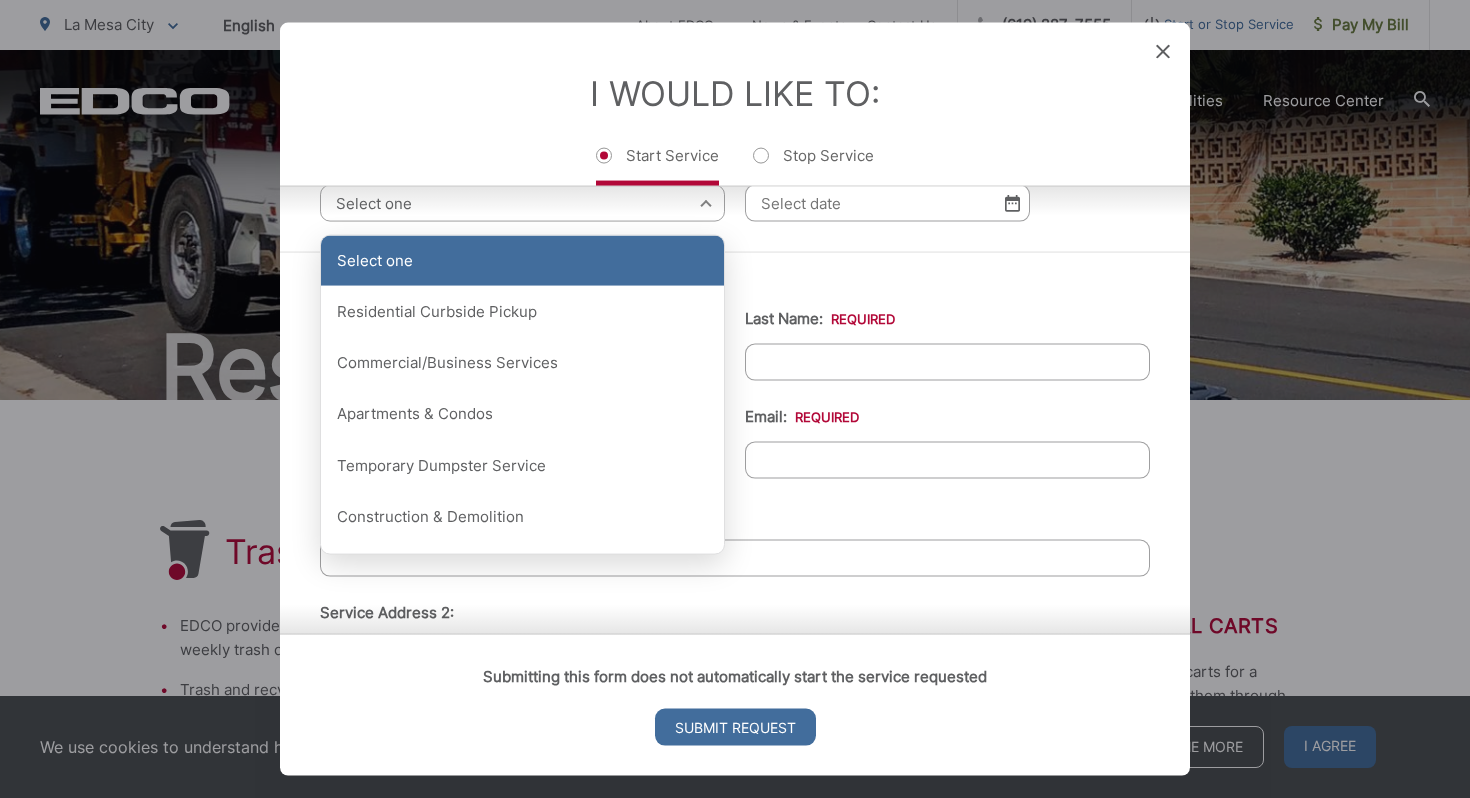 scroll, scrollTop: 212, scrollLeft: 0, axis: vertical 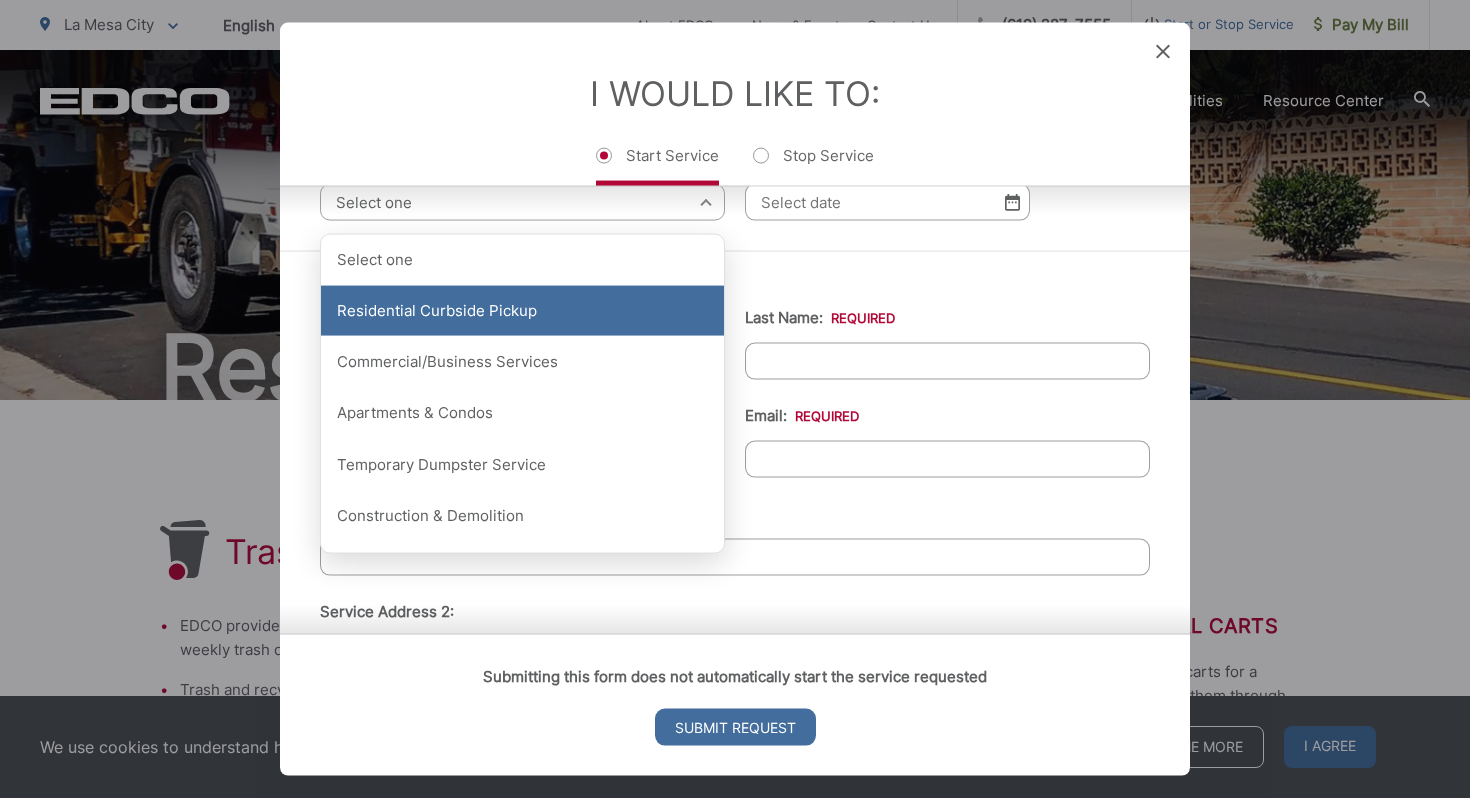 click on "Residential Curbside Pickup" at bounding box center [522, 311] 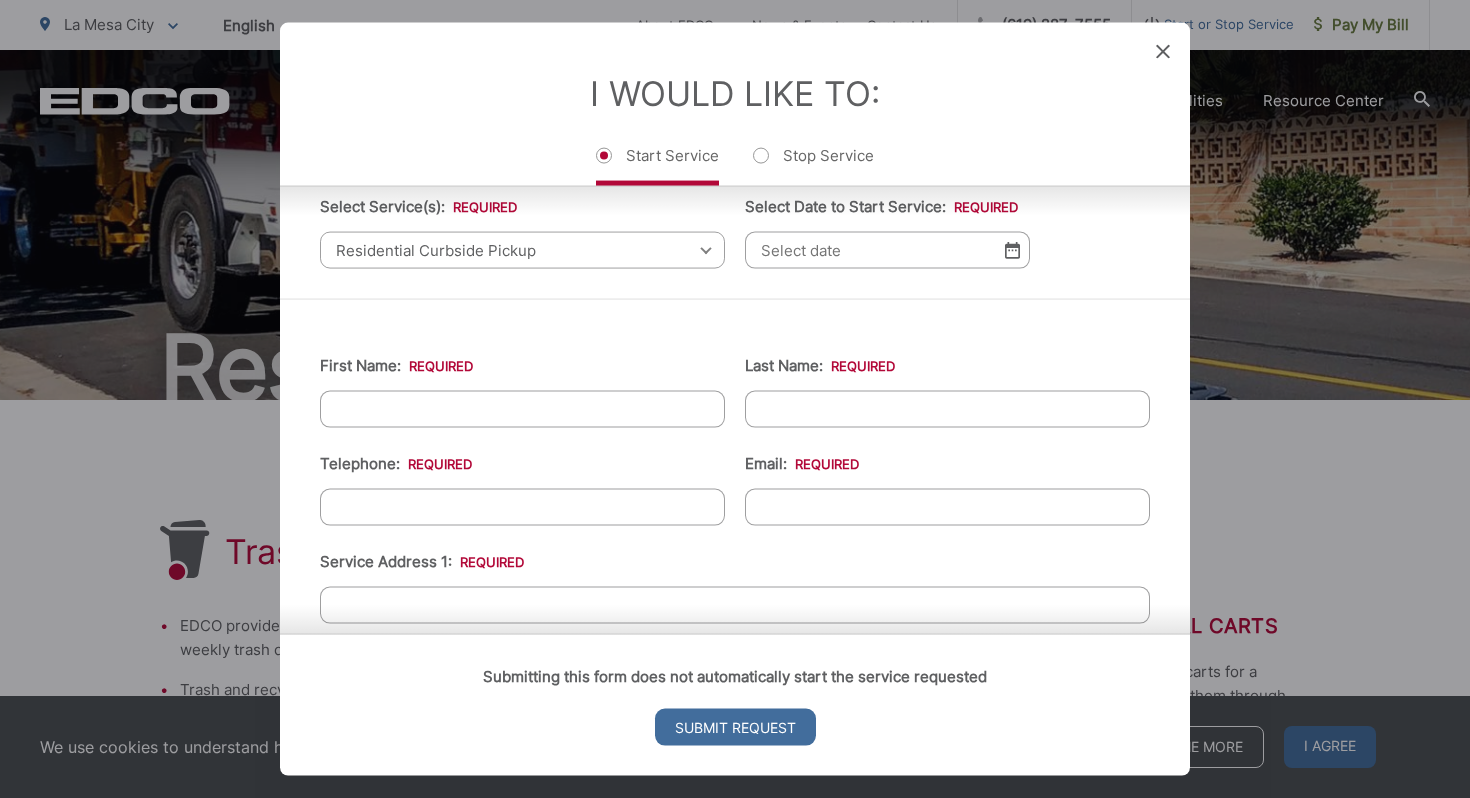 scroll, scrollTop: 163, scrollLeft: 0, axis: vertical 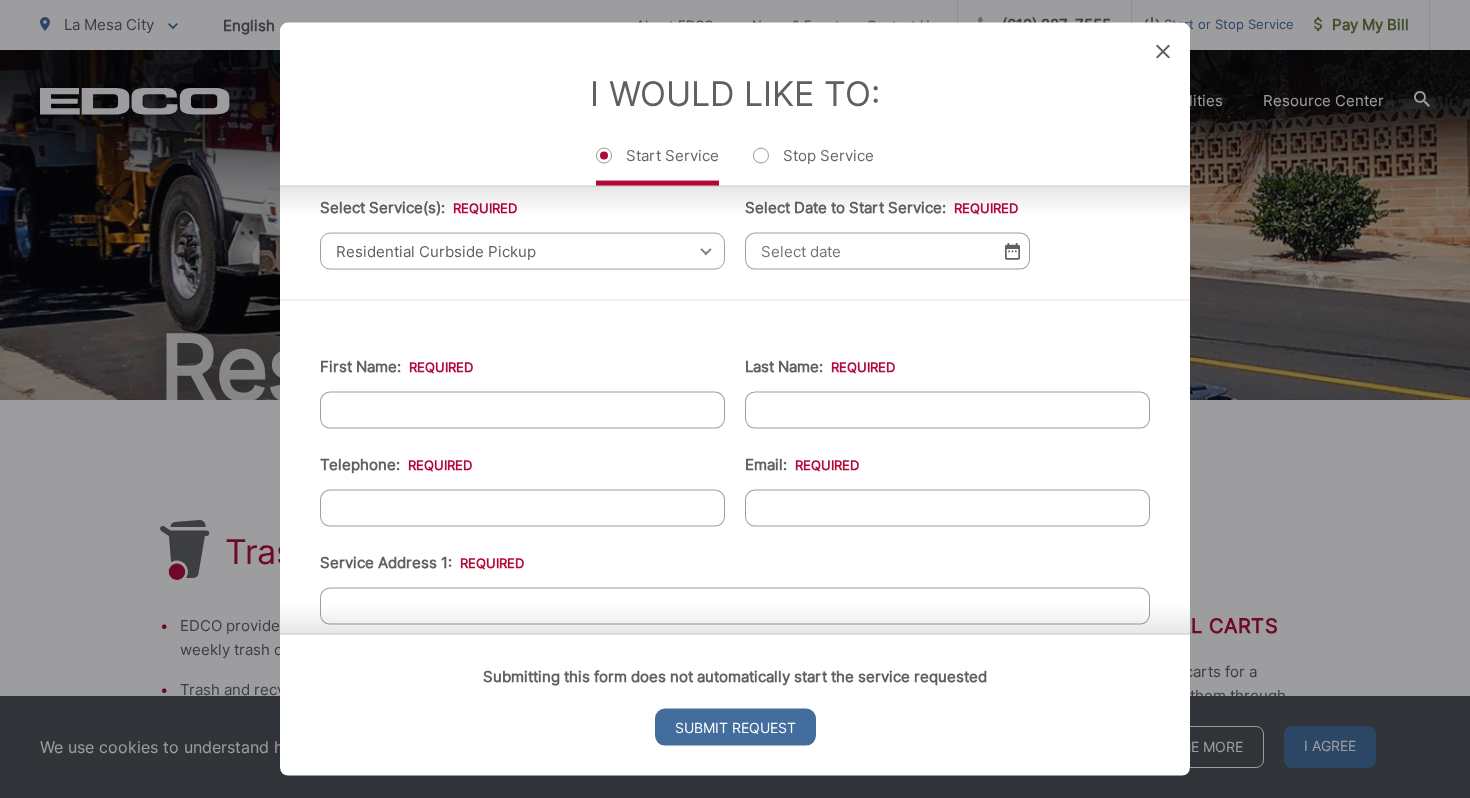 click at bounding box center (1012, 251) 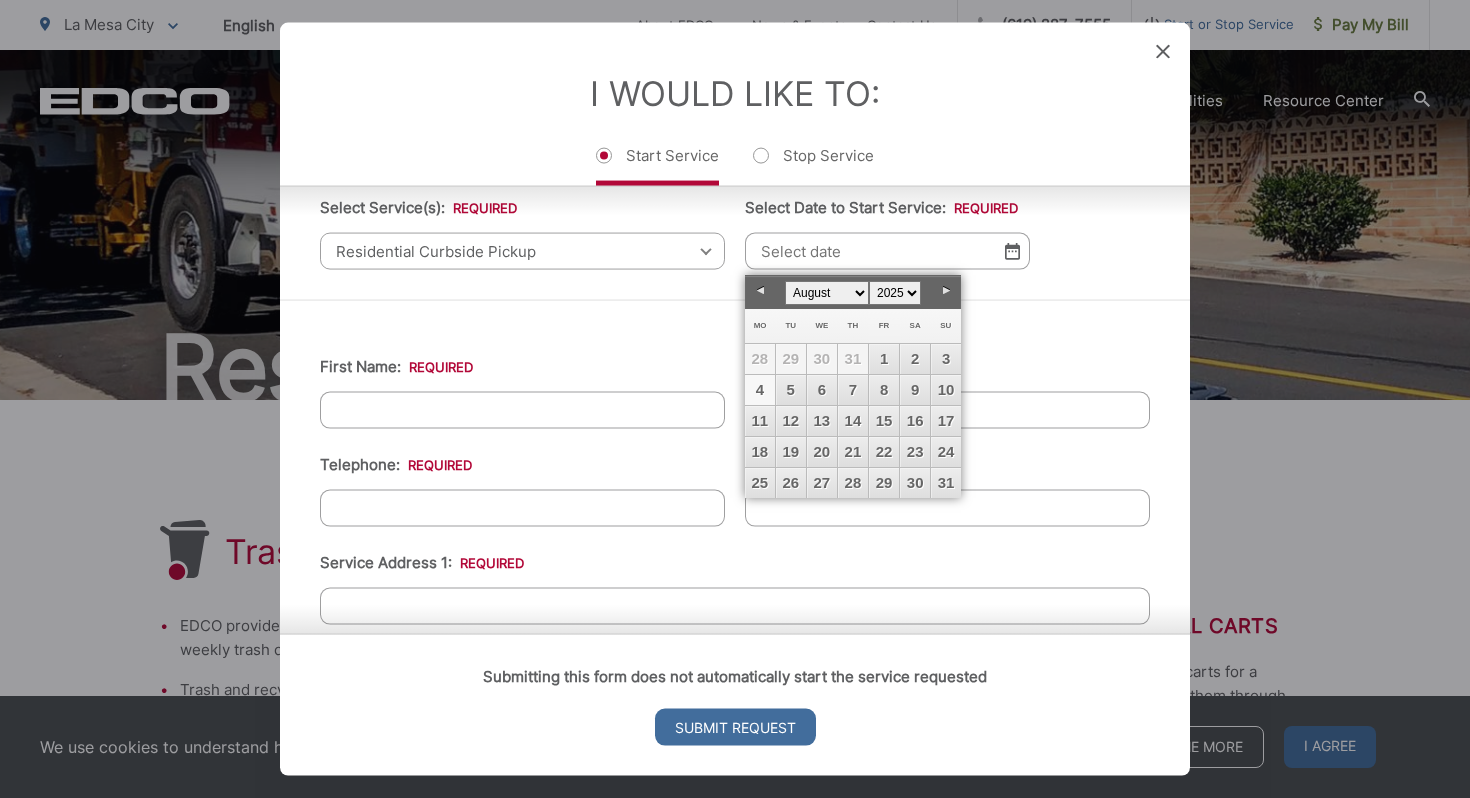 click on "4" at bounding box center [760, 390] 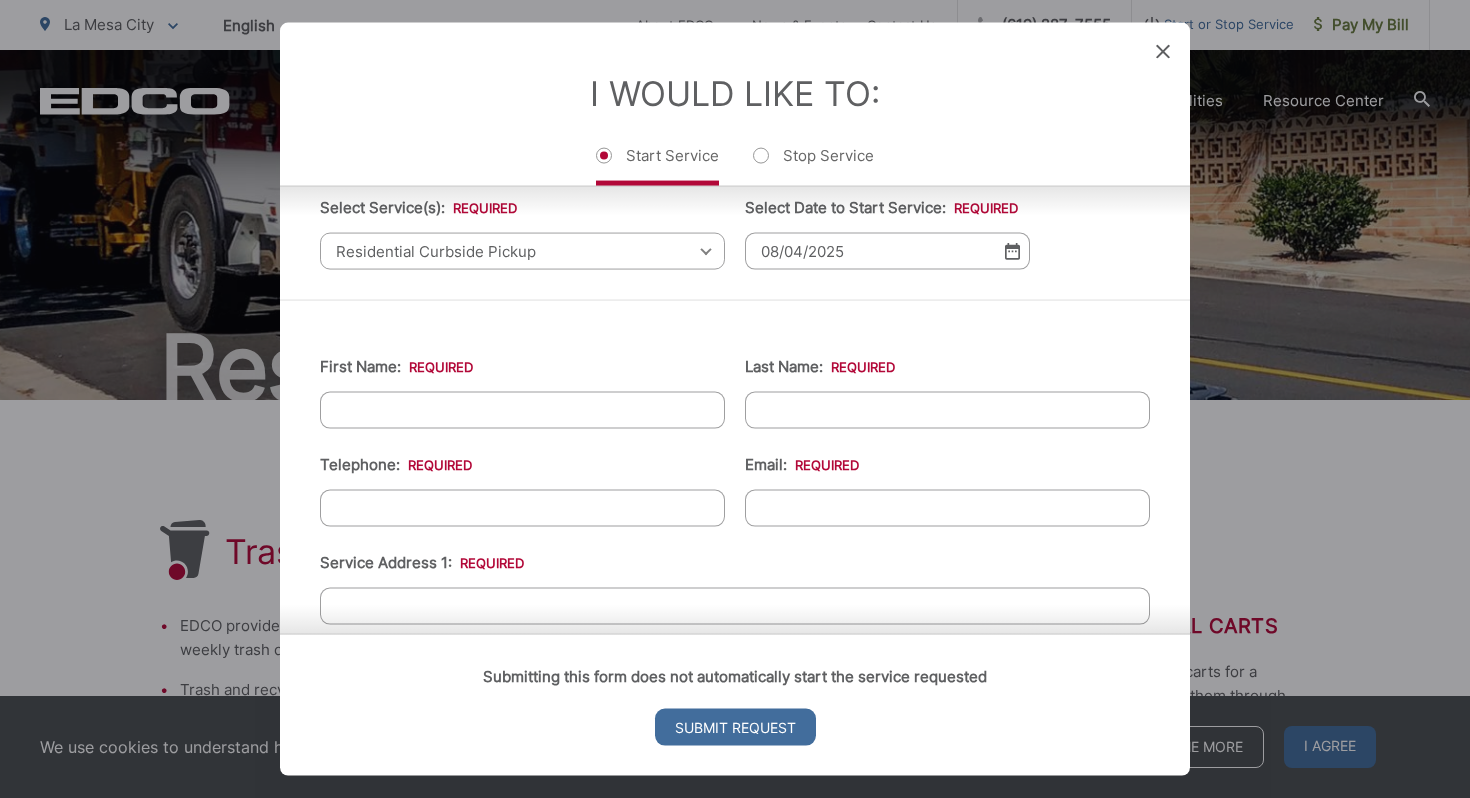 click on "First Name: *" at bounding box center [522, 410] 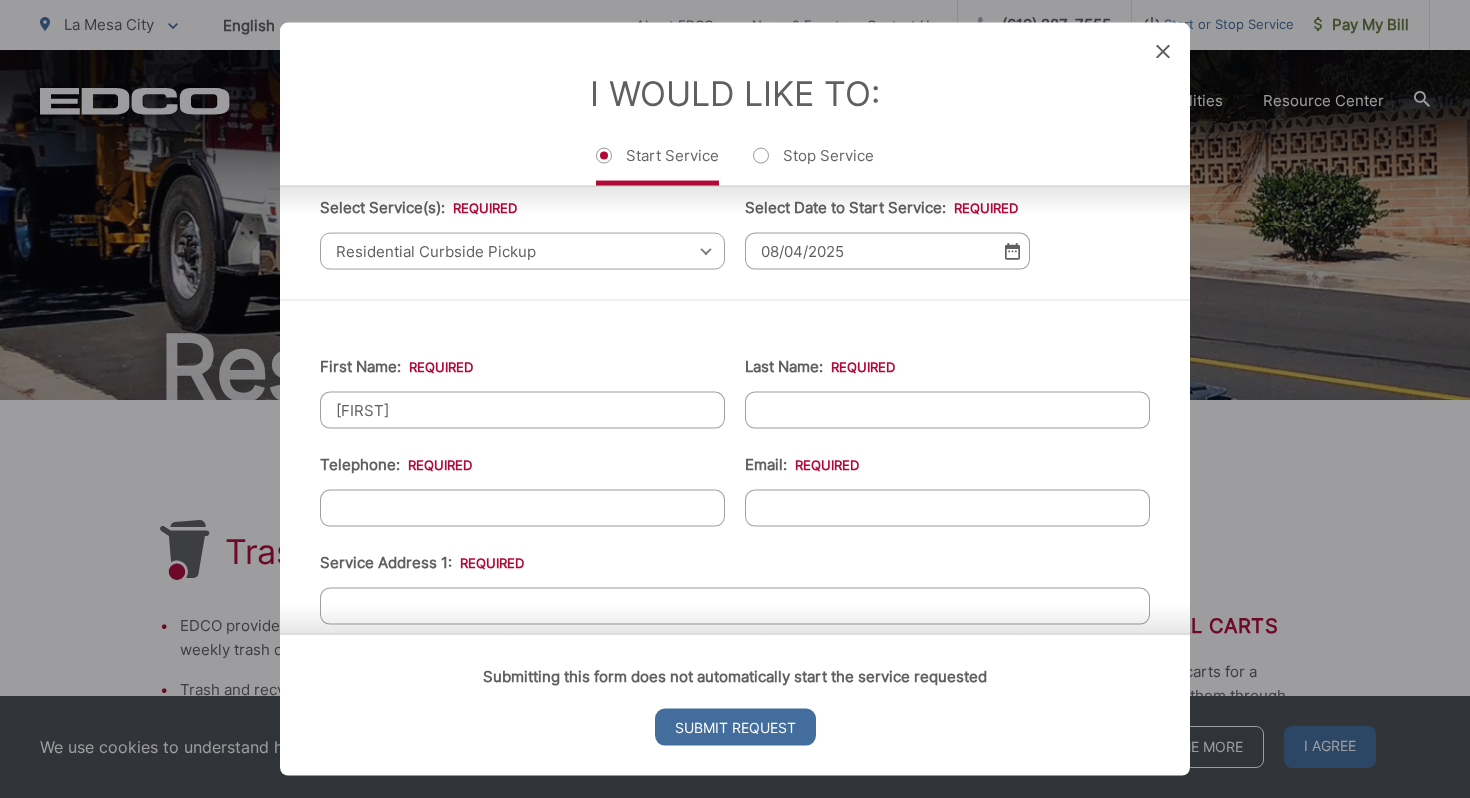 type on "[LAST]" 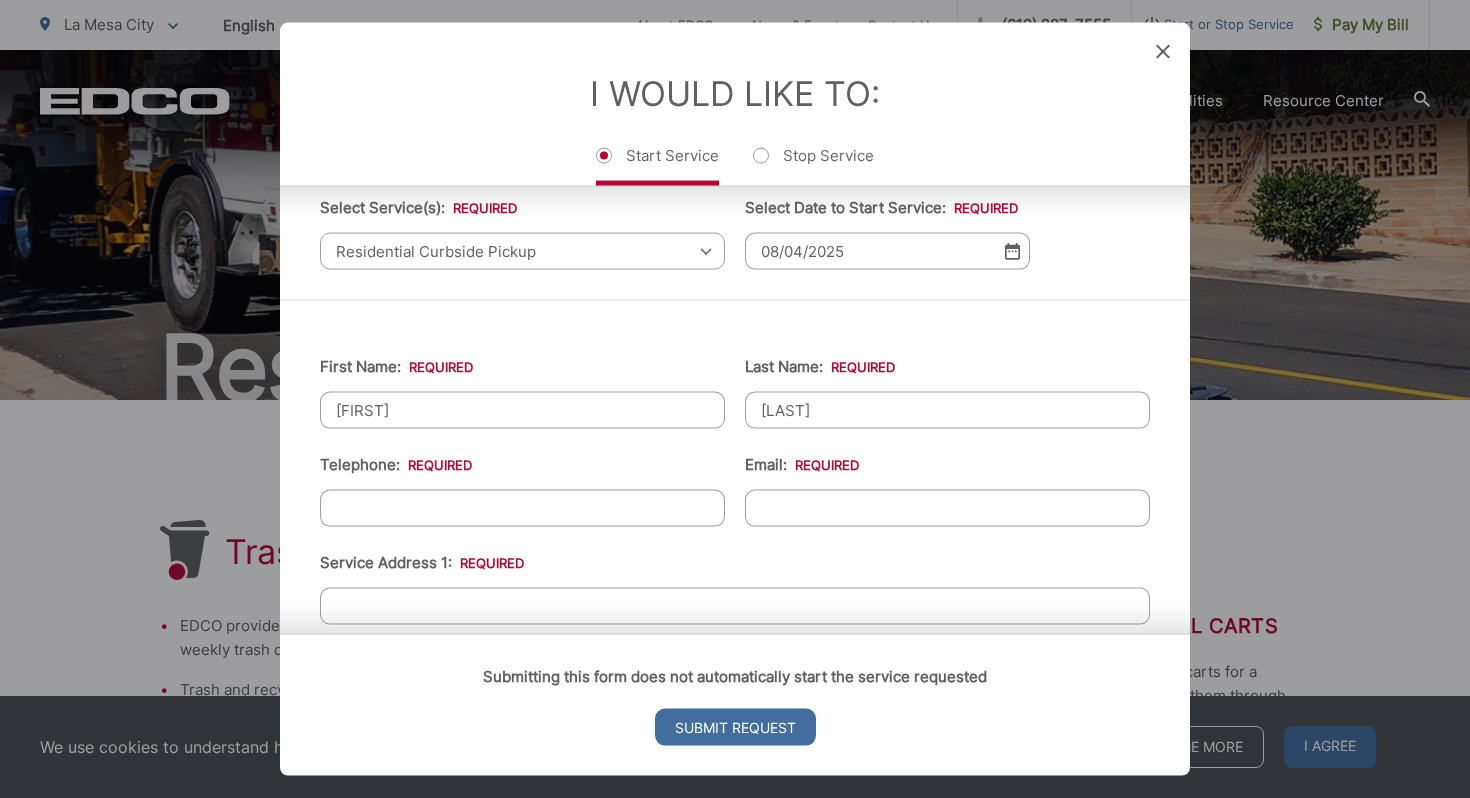 type on "[PHONE]" 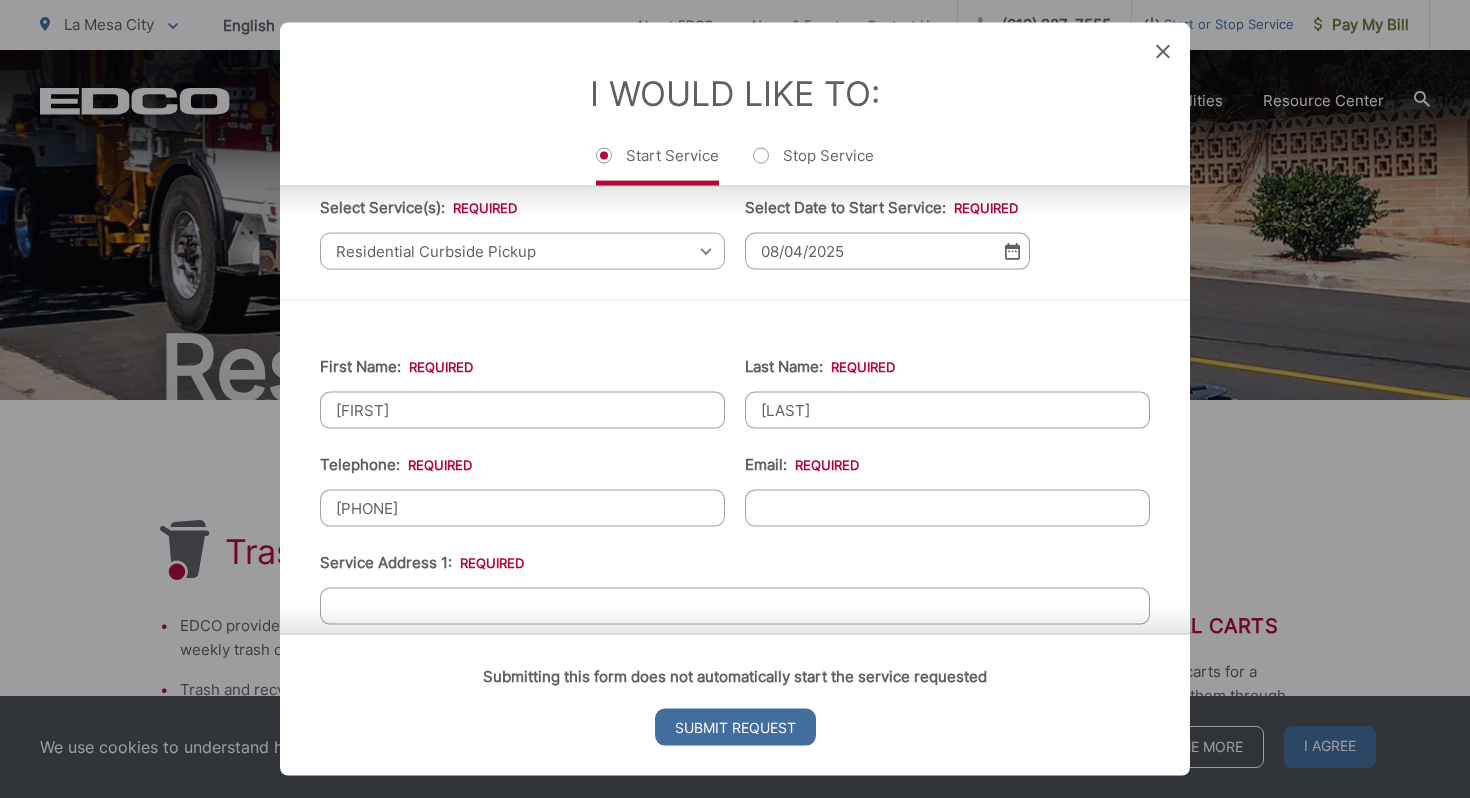 type on "[EMAIL]" 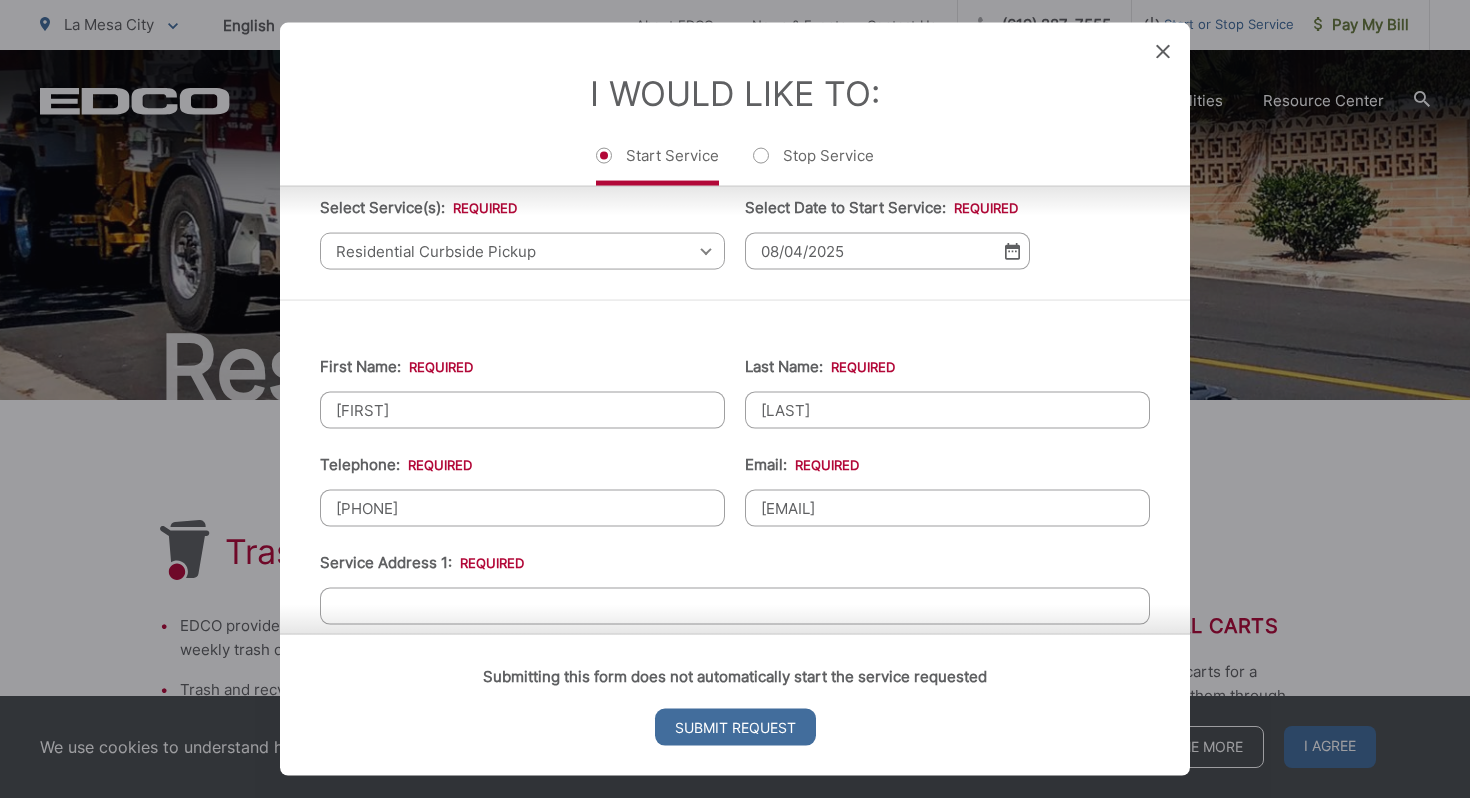 type on "[NUMBER] [STREET]" 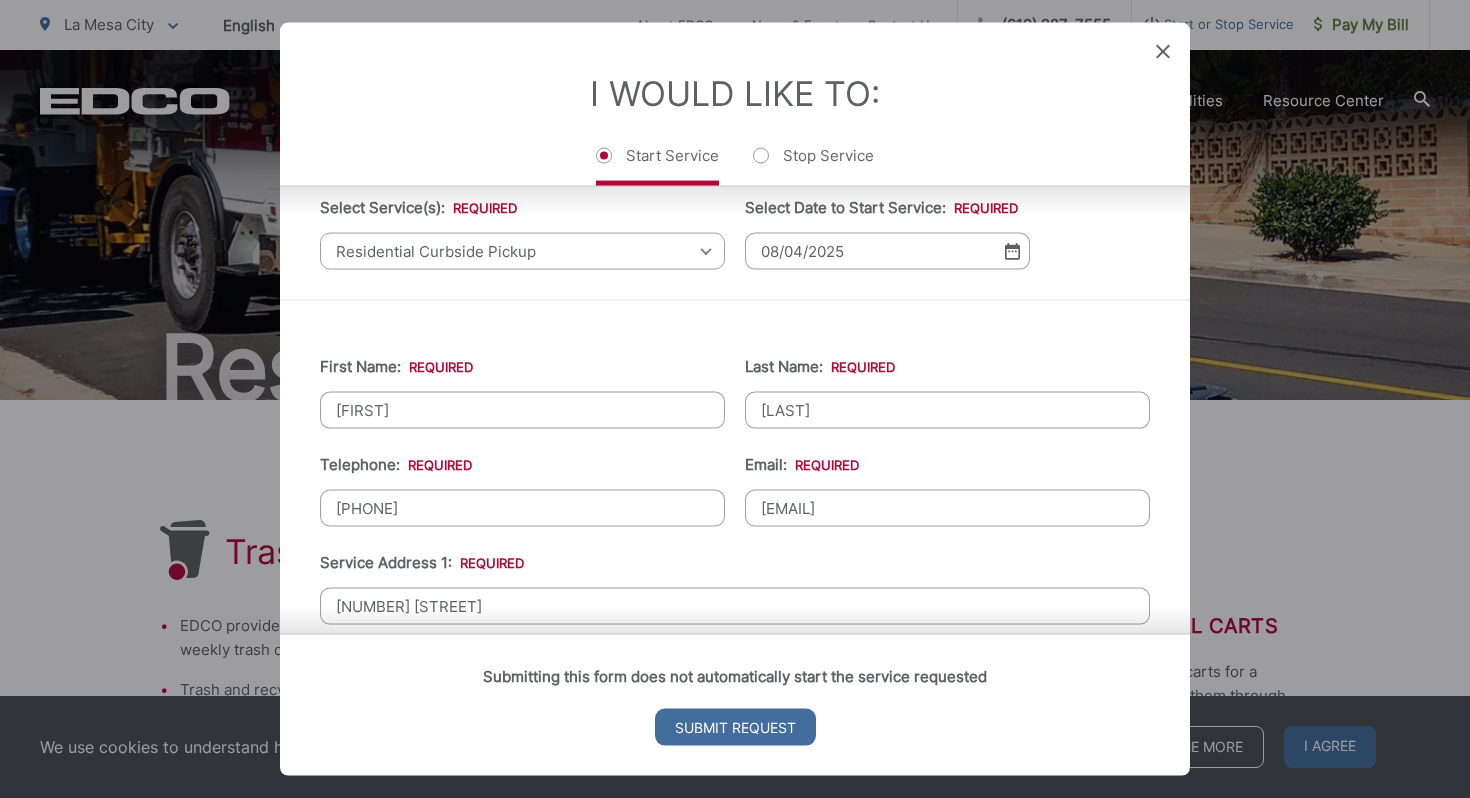 type on "San Diego" 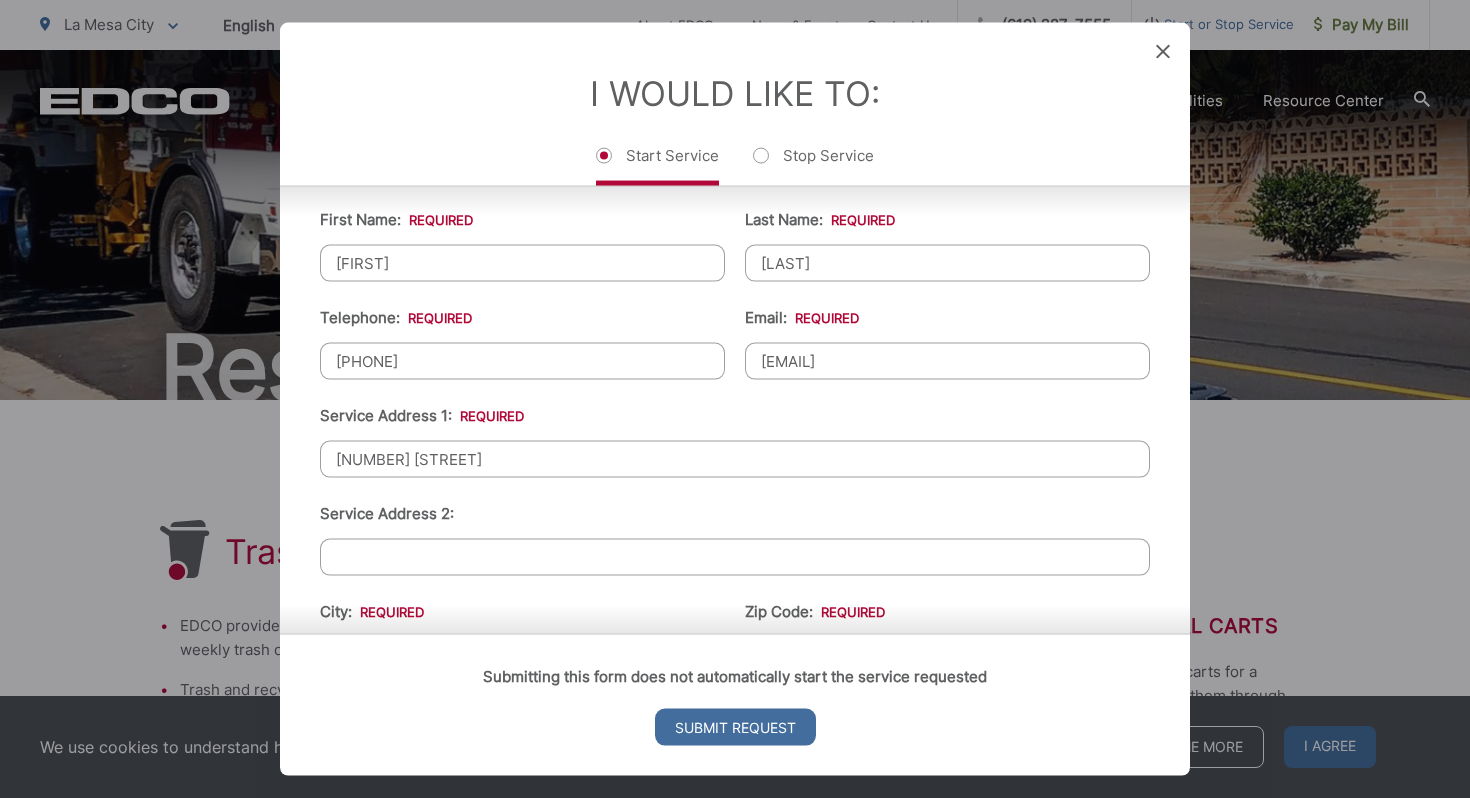 scroll, scrollTop: 330, scrollLeft: 0, axis: vertical 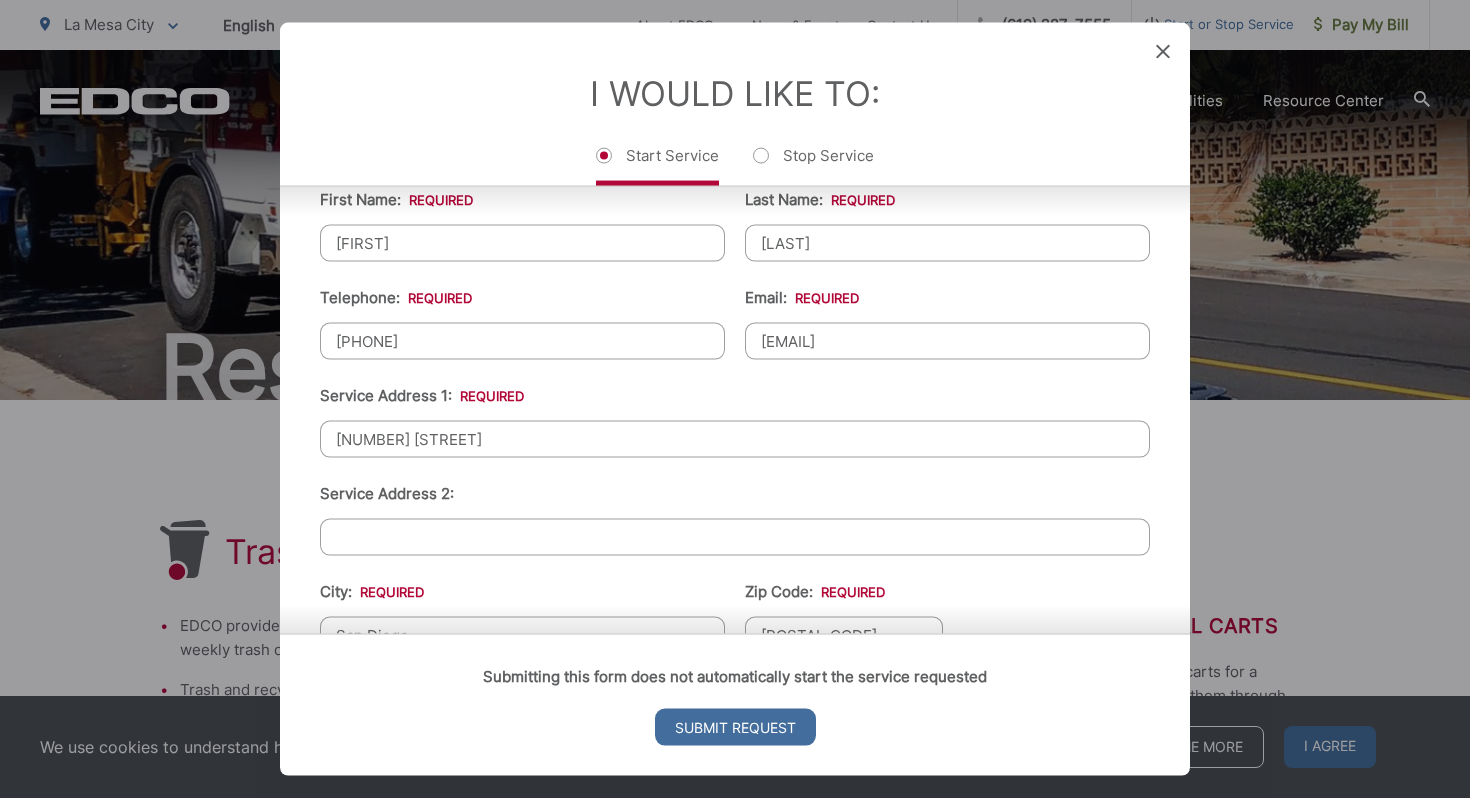 click on "[NUMBER] [STREET]" at bounding box center (735, 439) 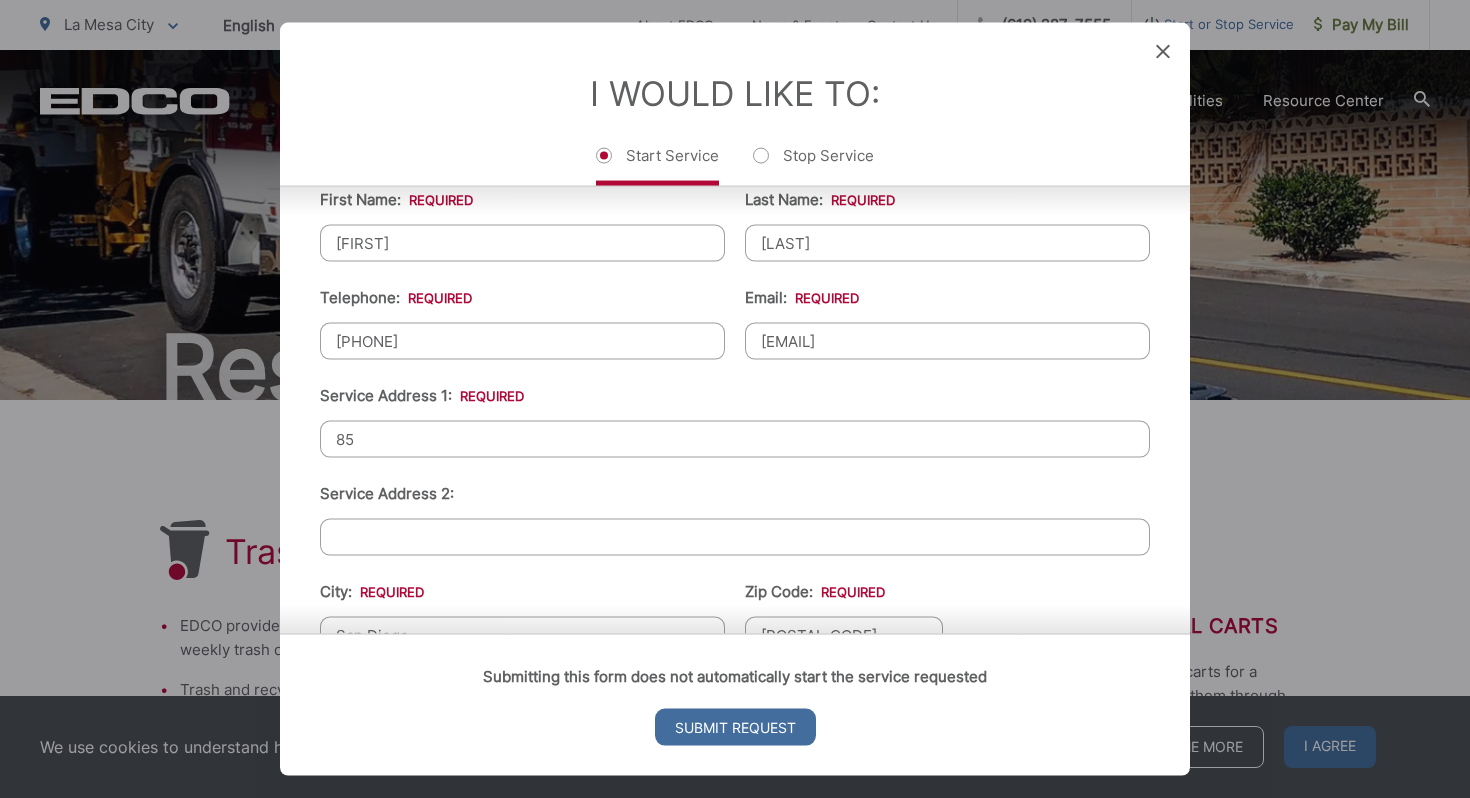 type on "[NUMBER] [STREET]" 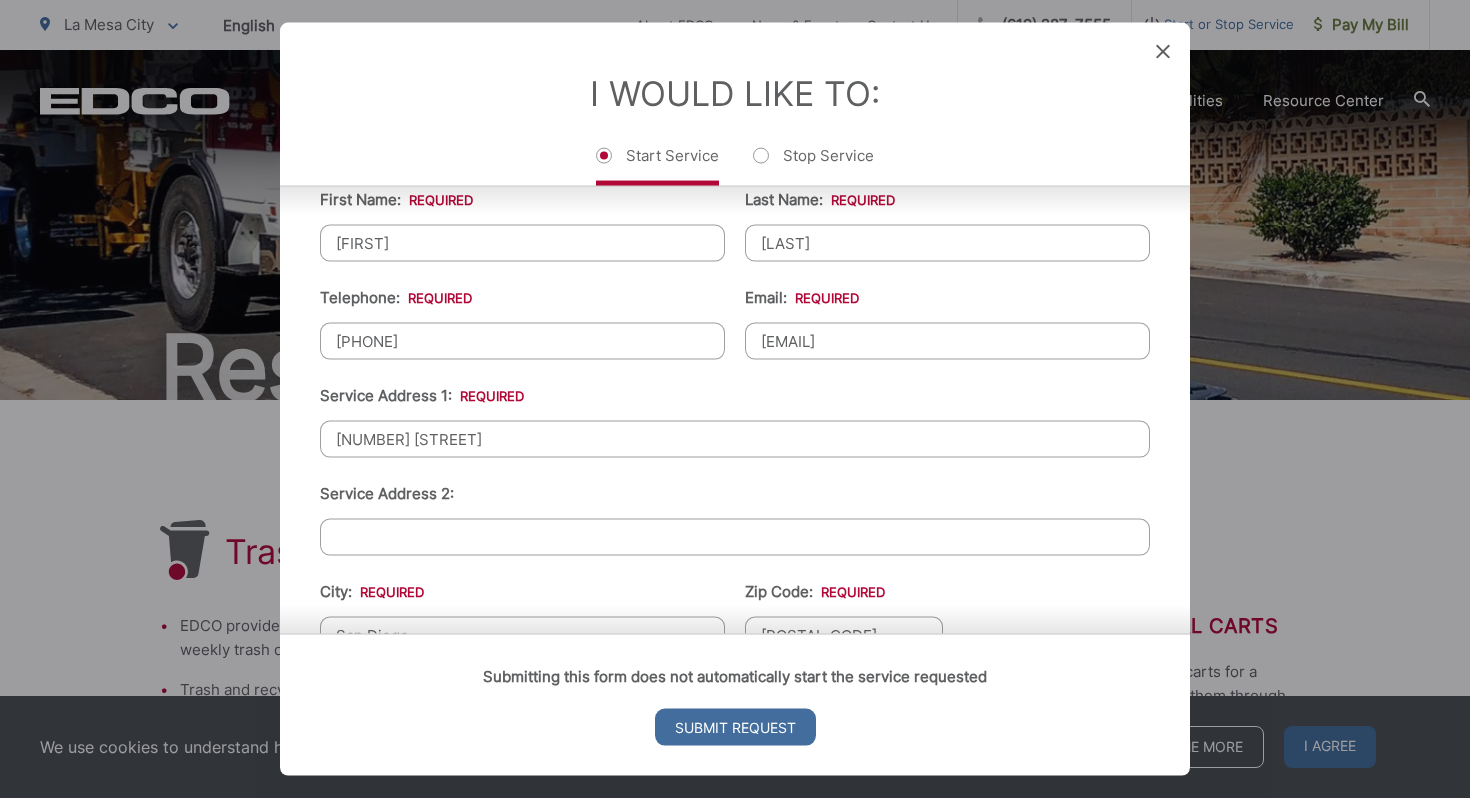 type on "[PHONE]" 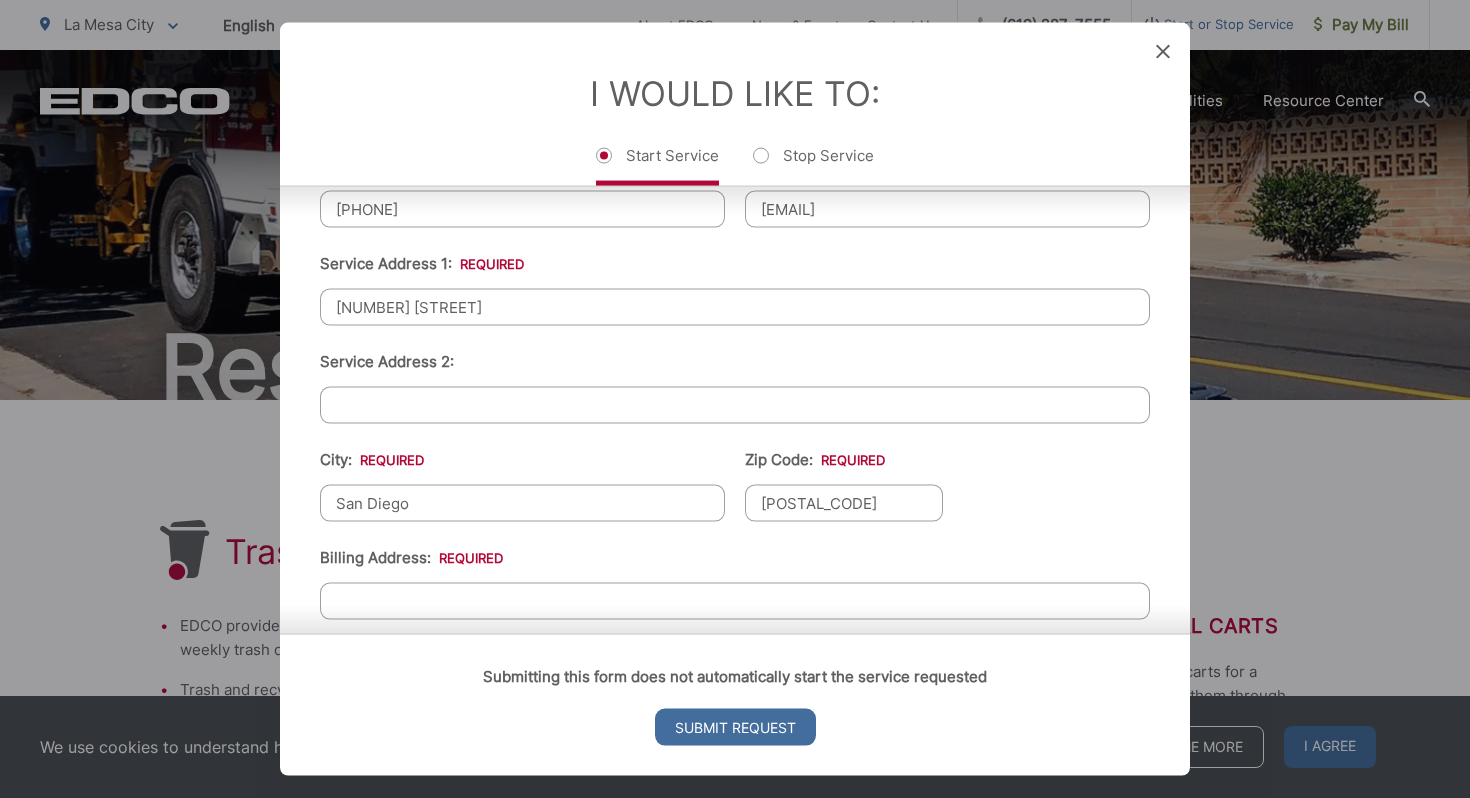 scroll, scrollTop: 473, scrollLeft: 0, axis: vertical 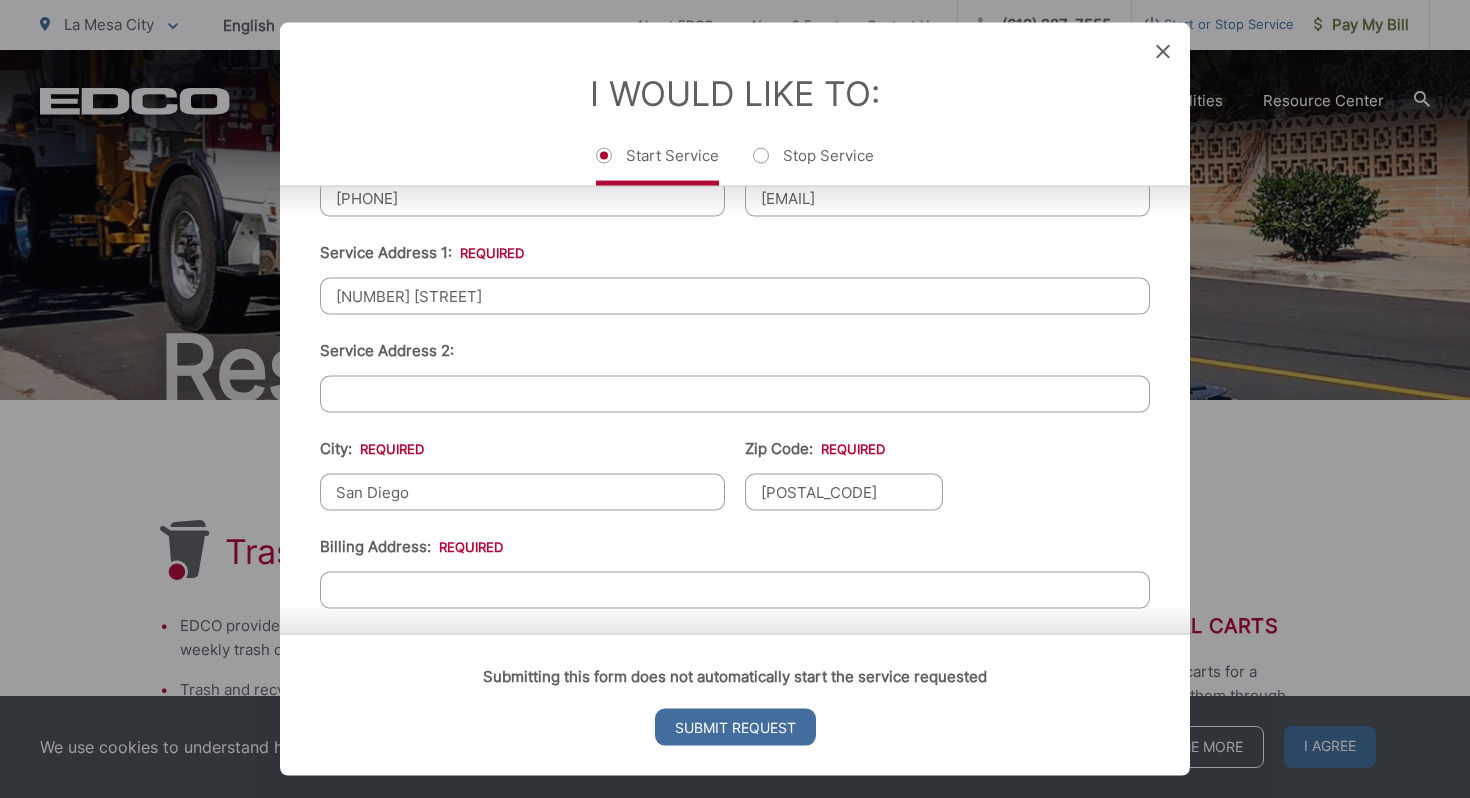 click on "San Diego" at bounding box center (522, 492) 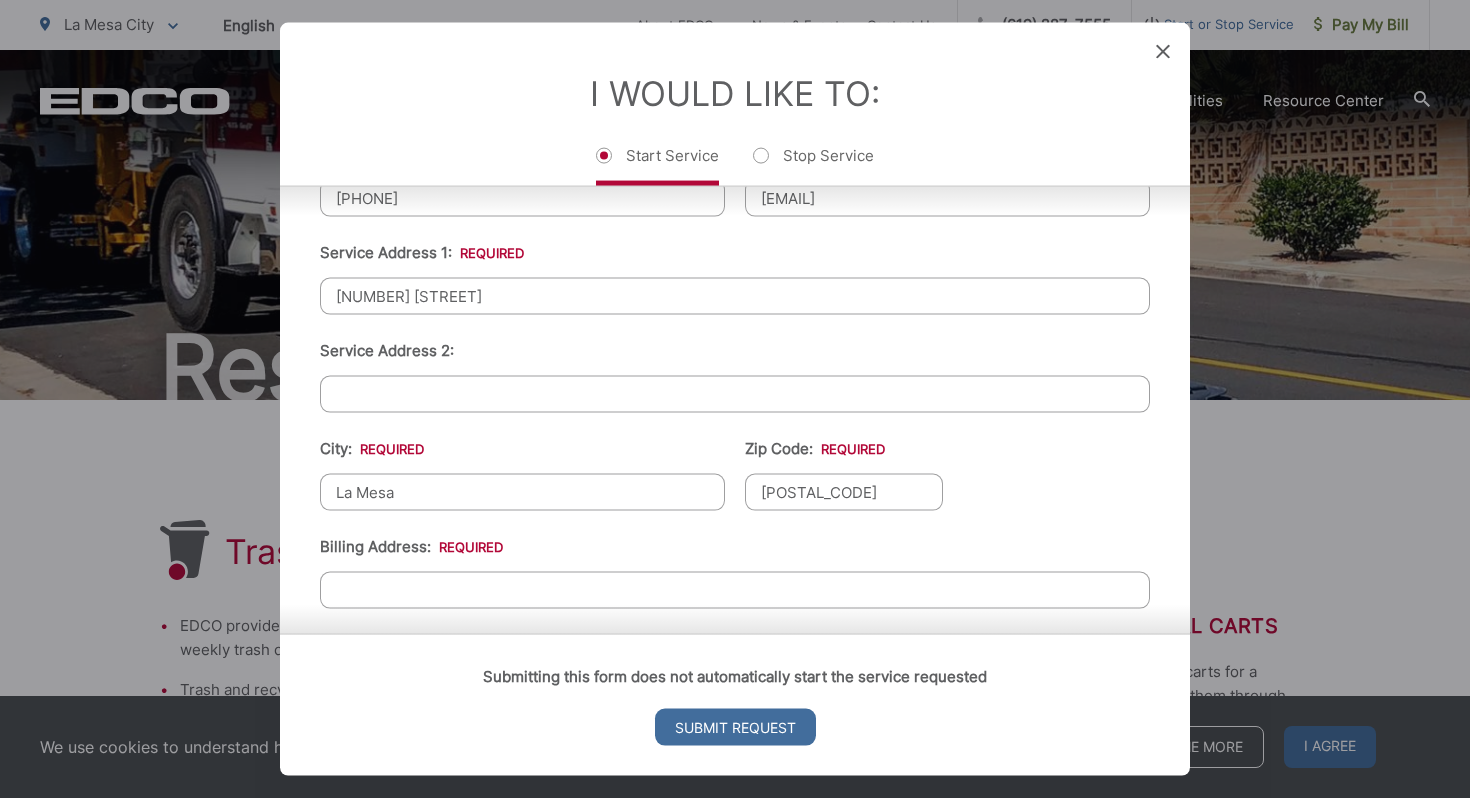 type on "La Mesa" 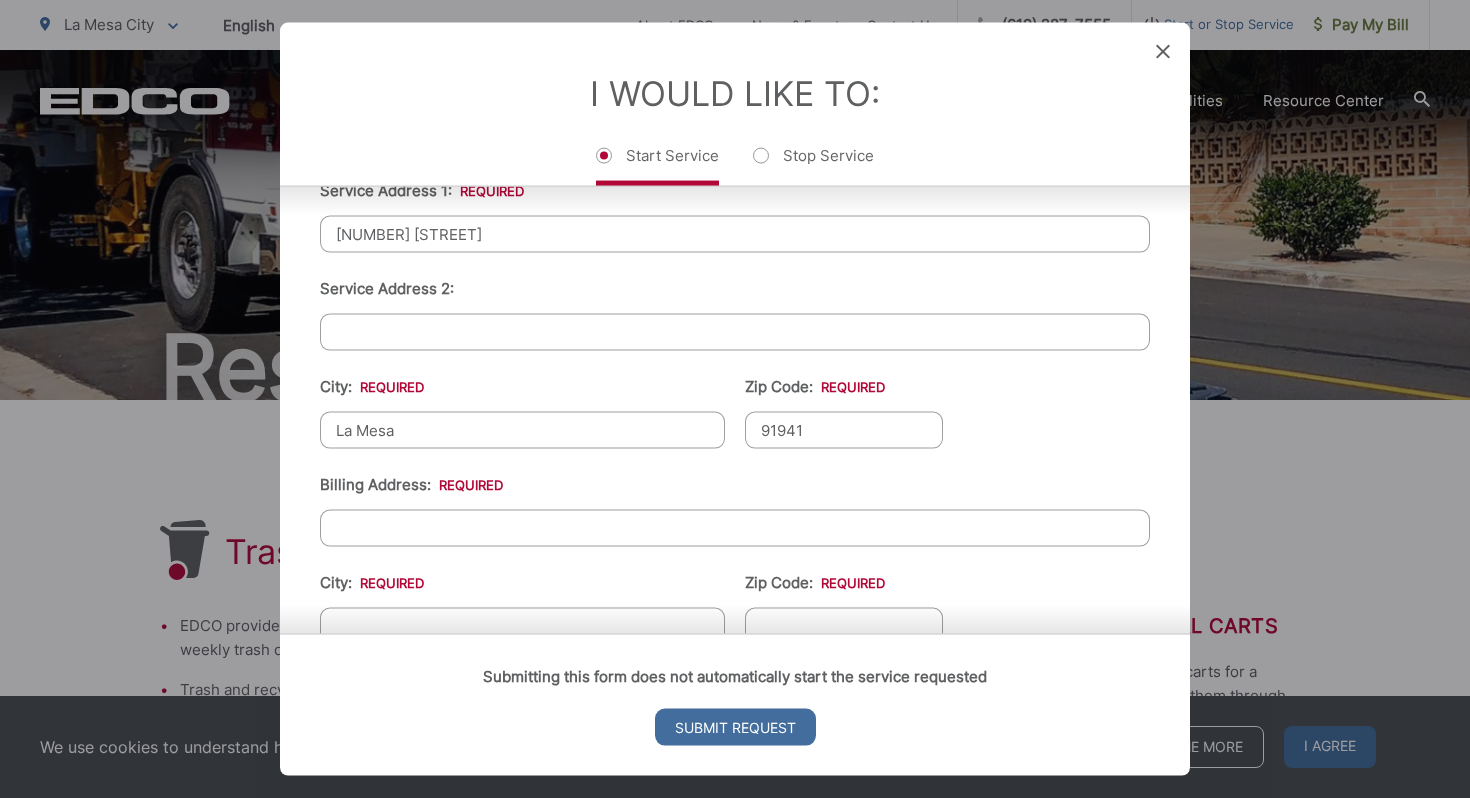 scroll, scrollTop: 548, scrollLeft: 0, axis: vertical 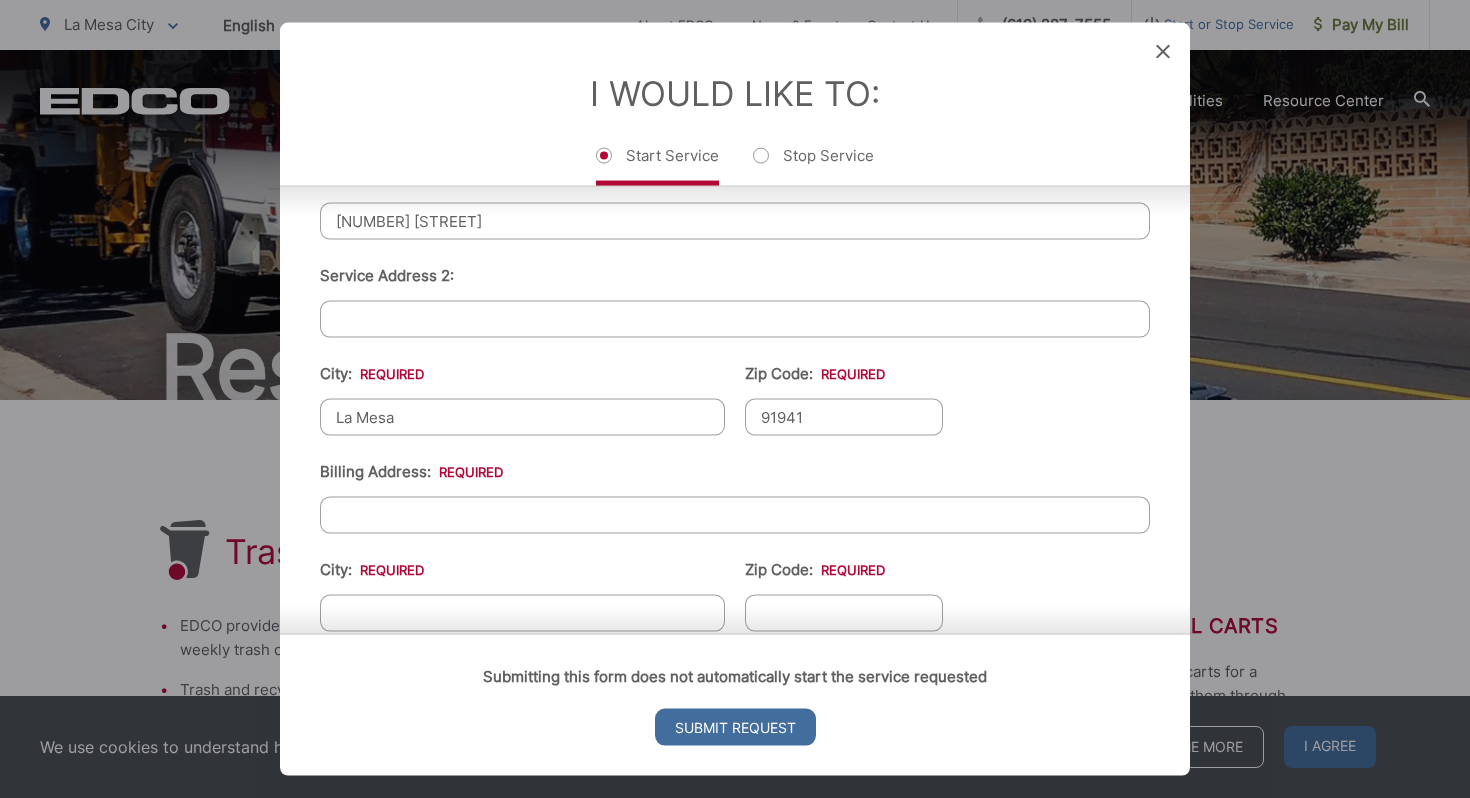 click on "Billing Address: *" at bounding box center [735, 515] 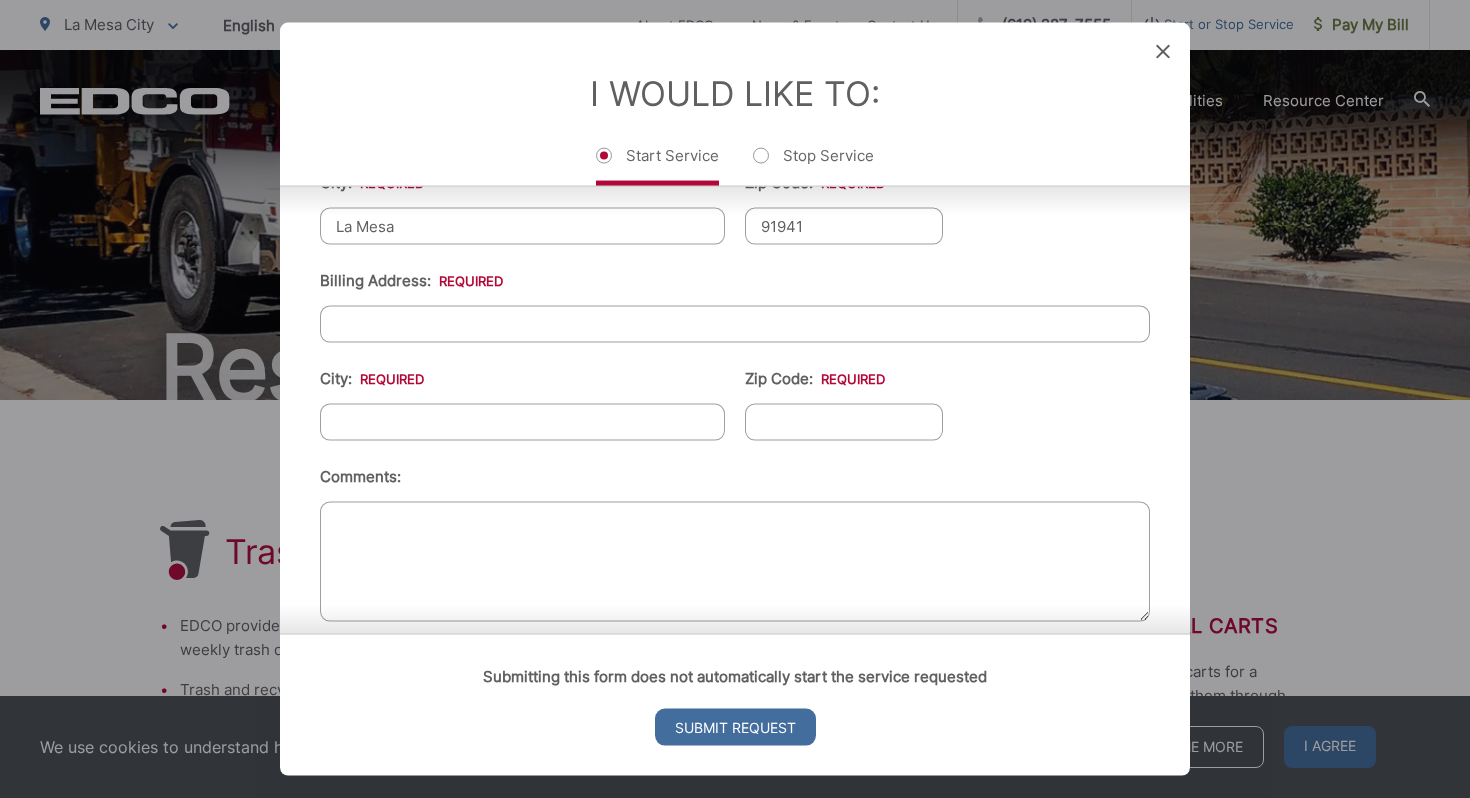 scroll, scrollTop: 762, scrollLeft: 0, axis: vertical 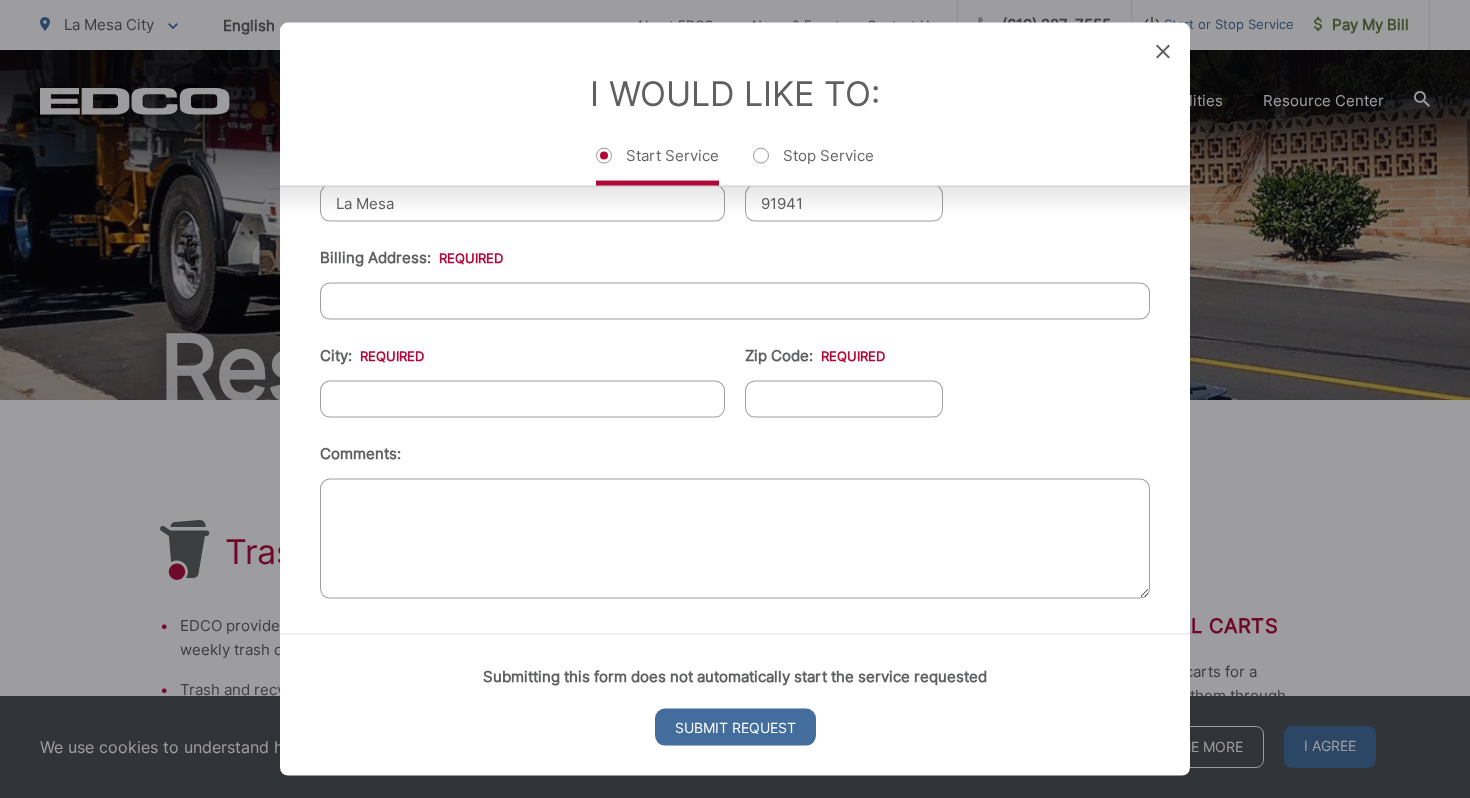 type on "[NUMBER] [STREET]" 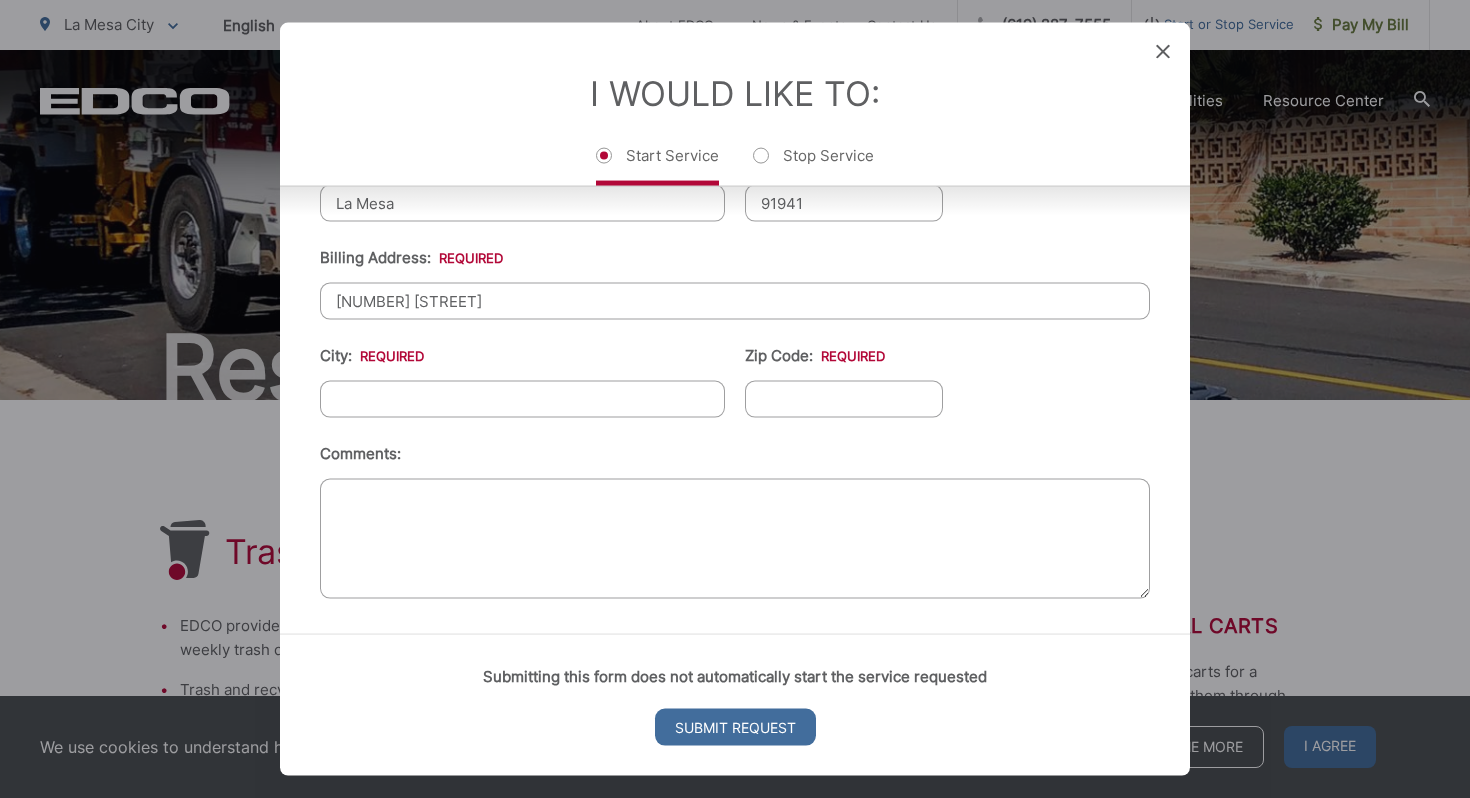 type on "La Mesa" 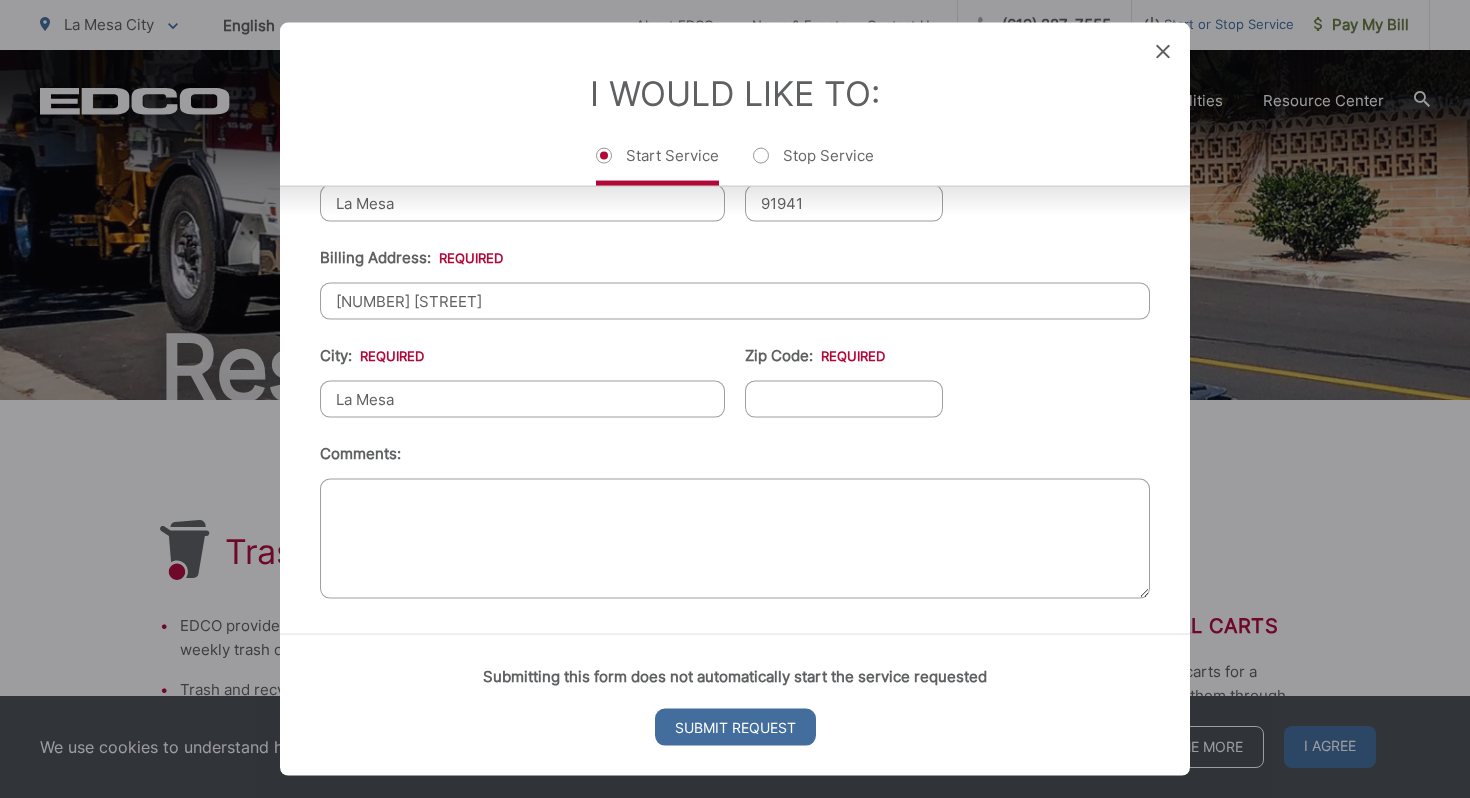 type on "91941" 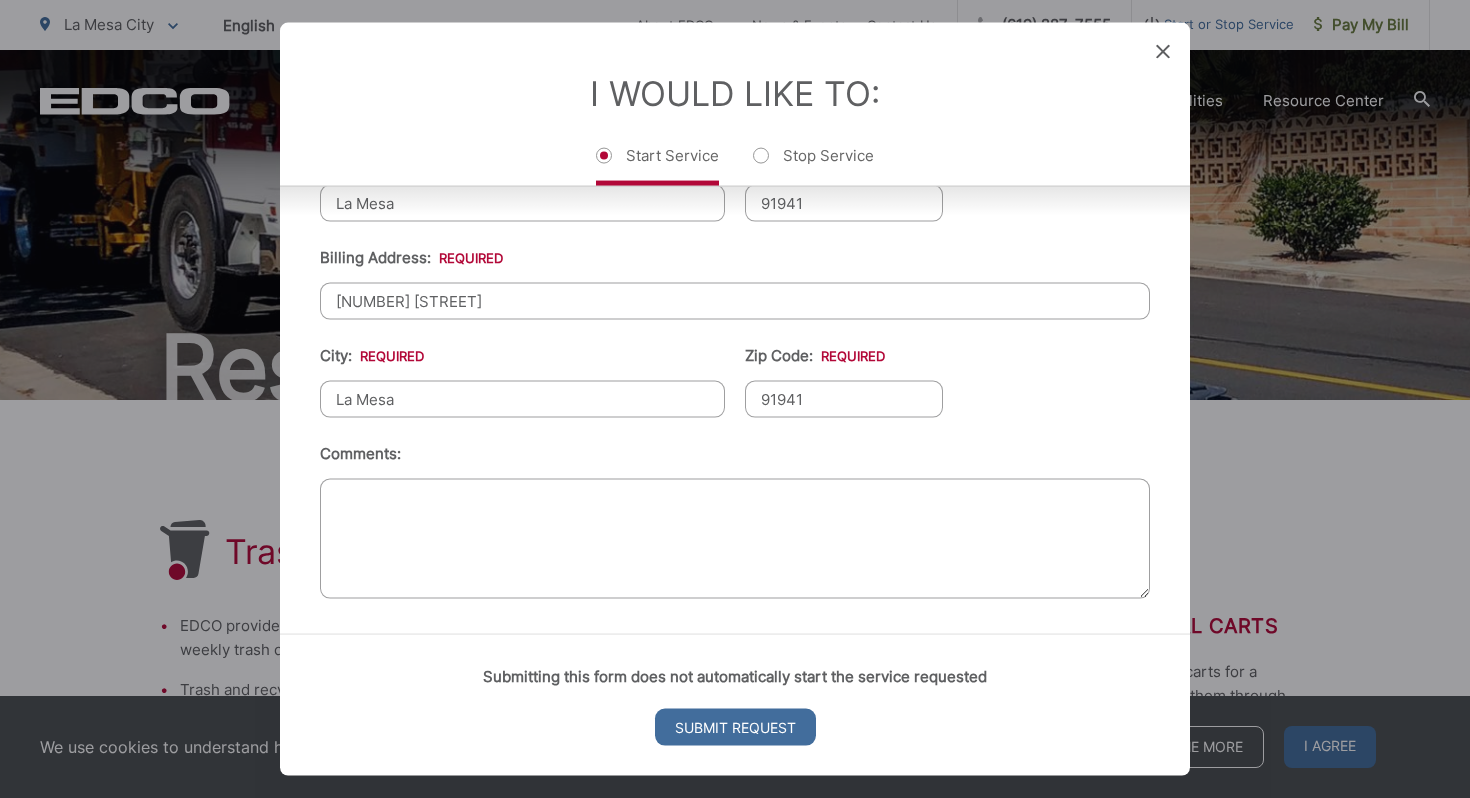 click on "Comments:" at bounding box center [735, 539] 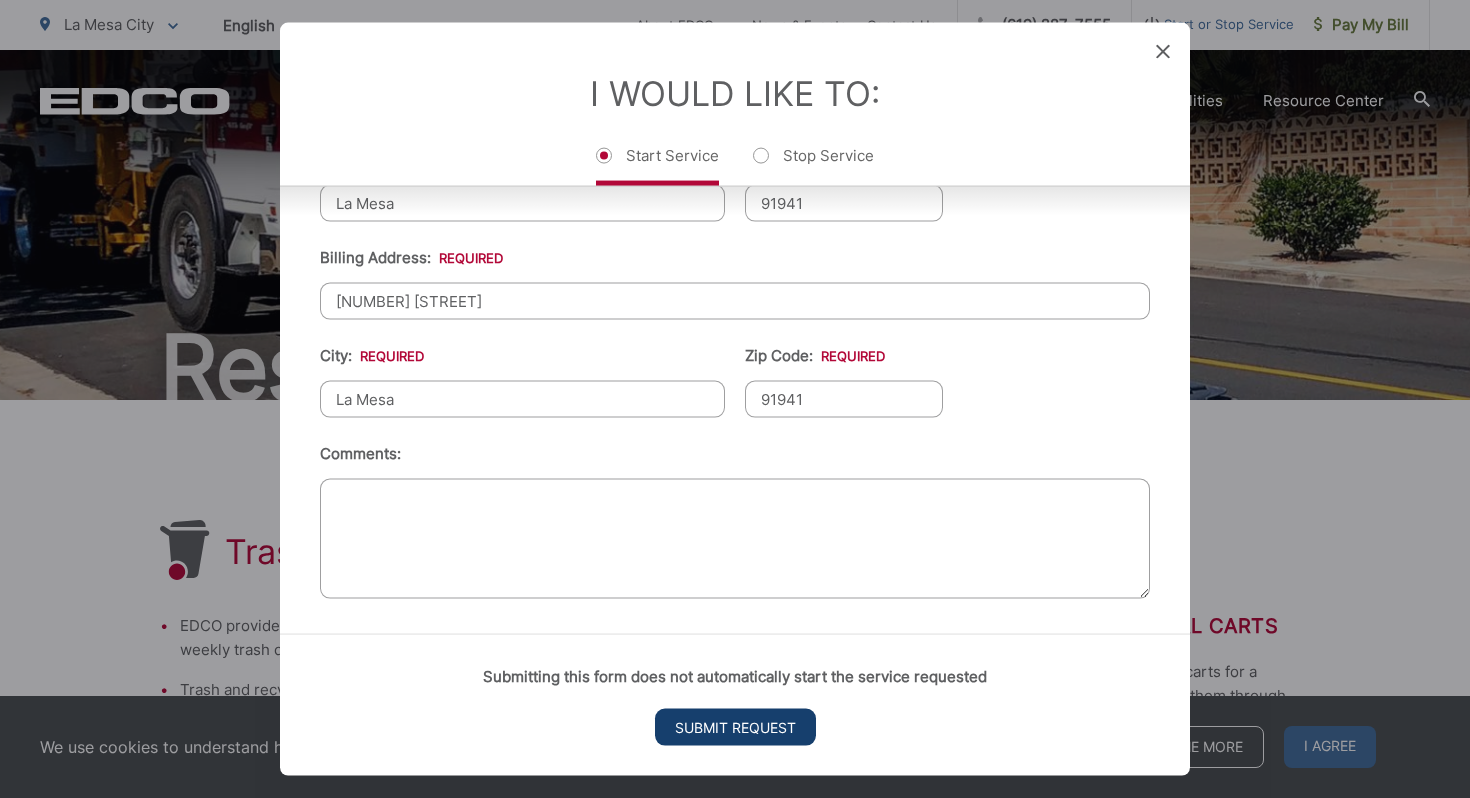 click on "Submit Request" at bounding box center (735, 726) 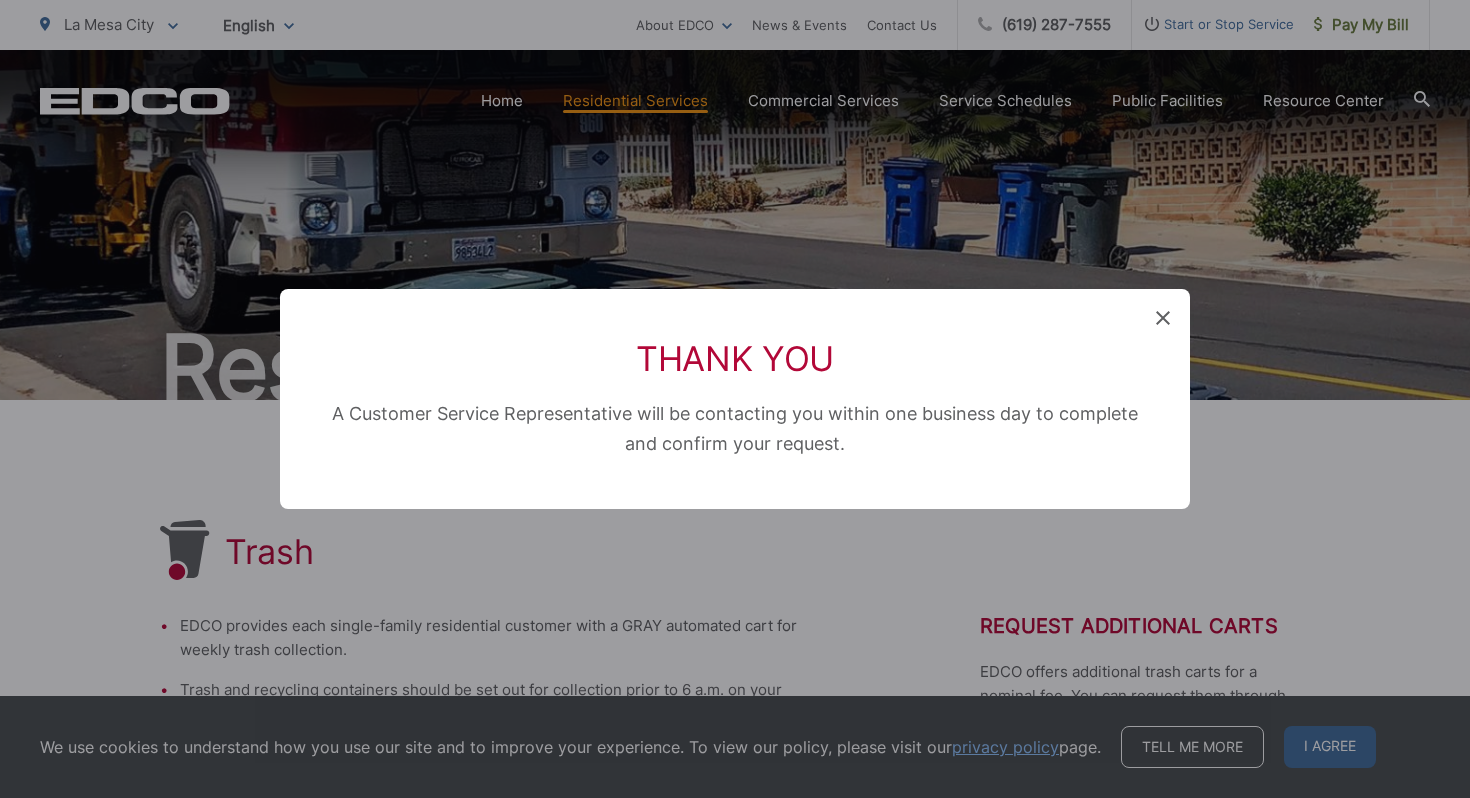 scroll, scrollTop: 189, scrollLeft: 0, axis: vertical 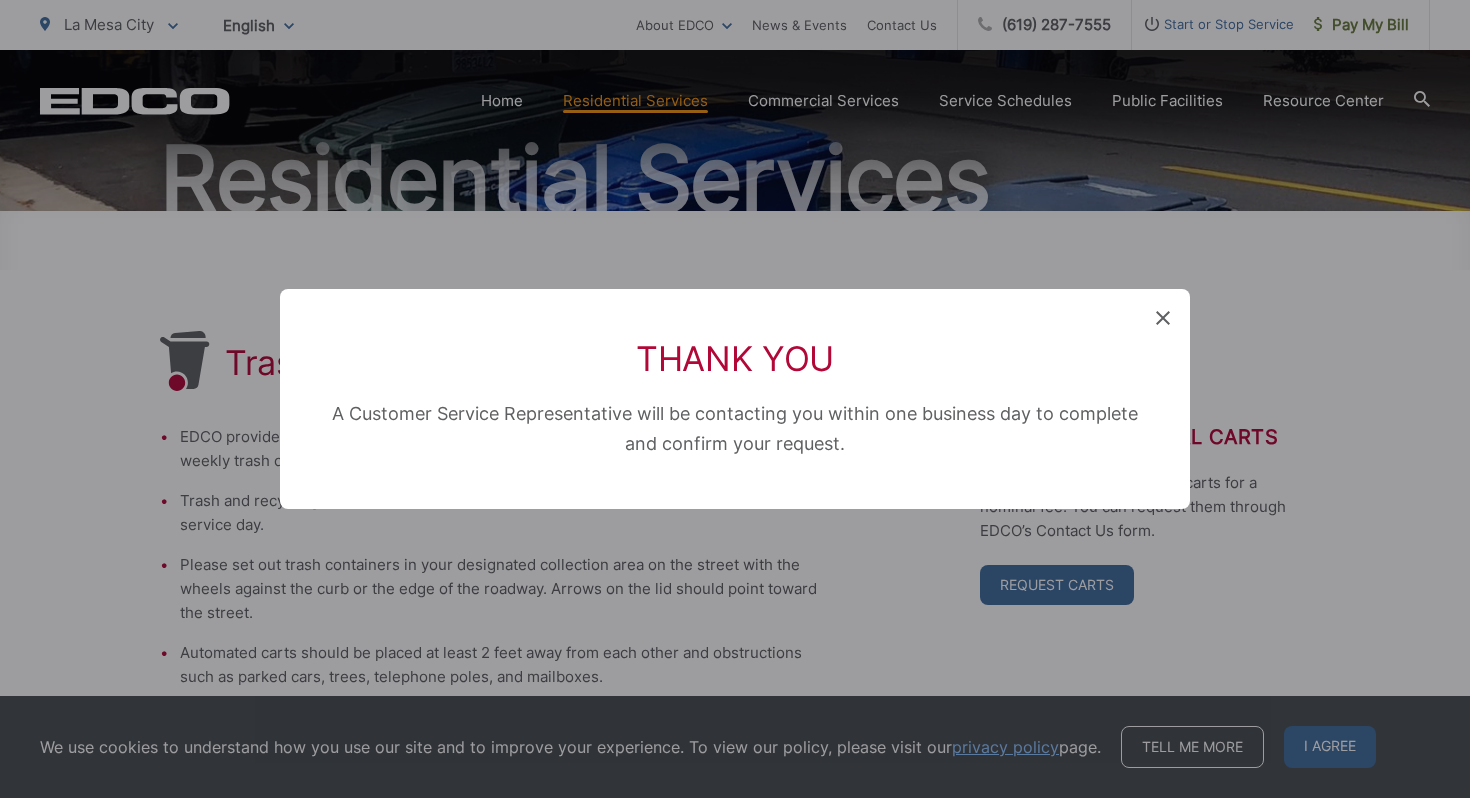 click 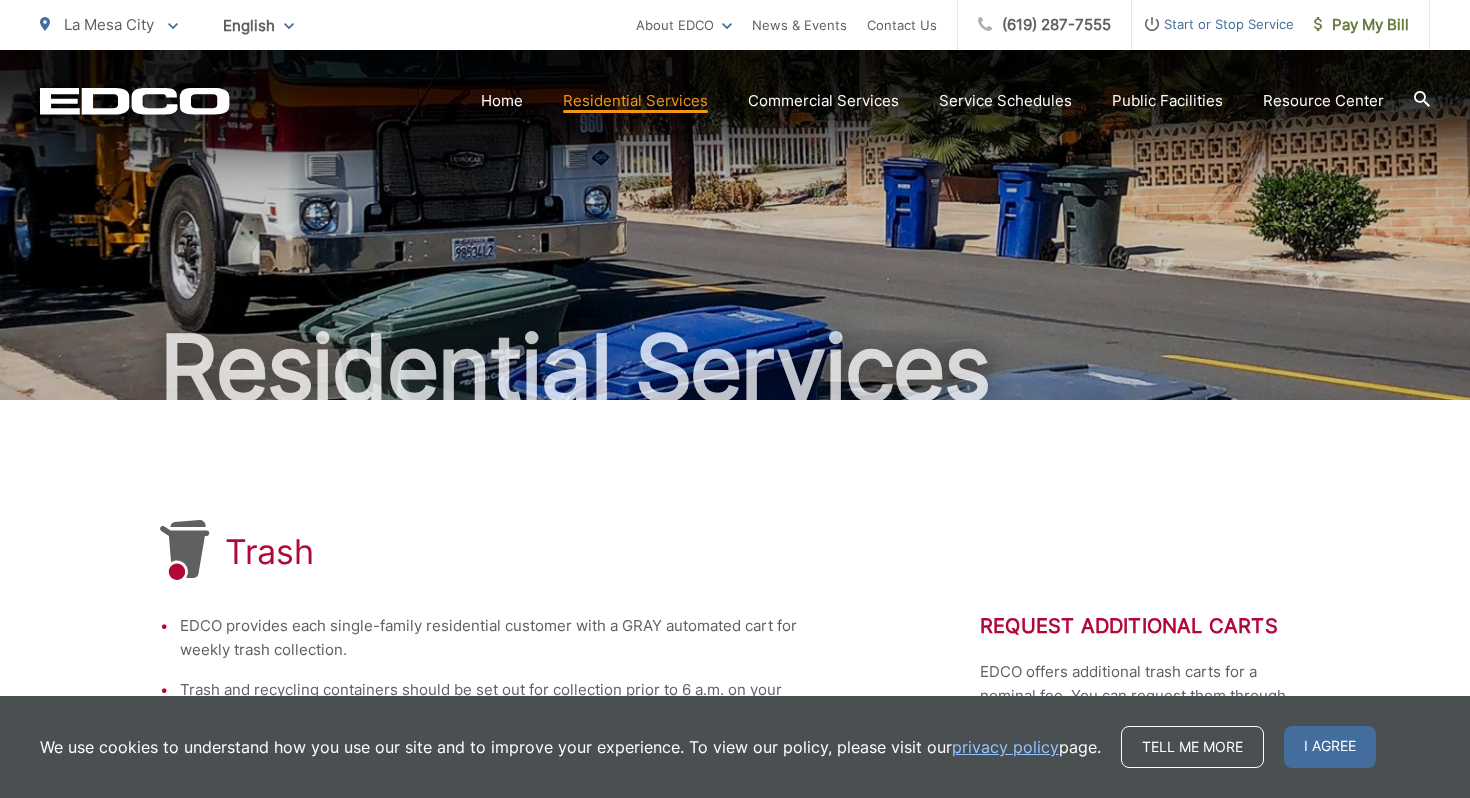 click on "Start or Stop Service" at bounding box center (1213, 25) 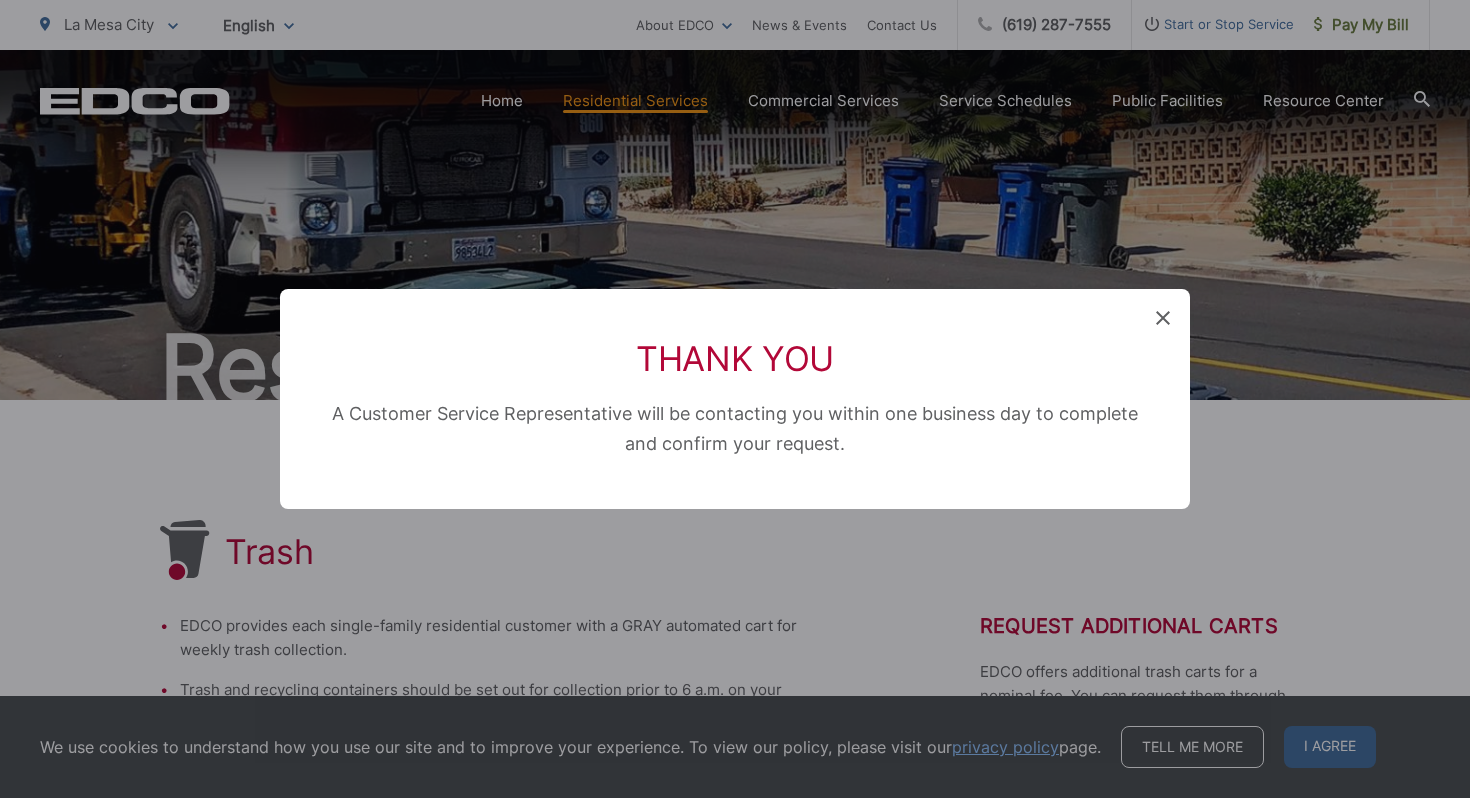 click on "Thank You
A Customer Service Representative will be contacting you within one business day to complete and confirm your request." at bounding box center [735, 399] 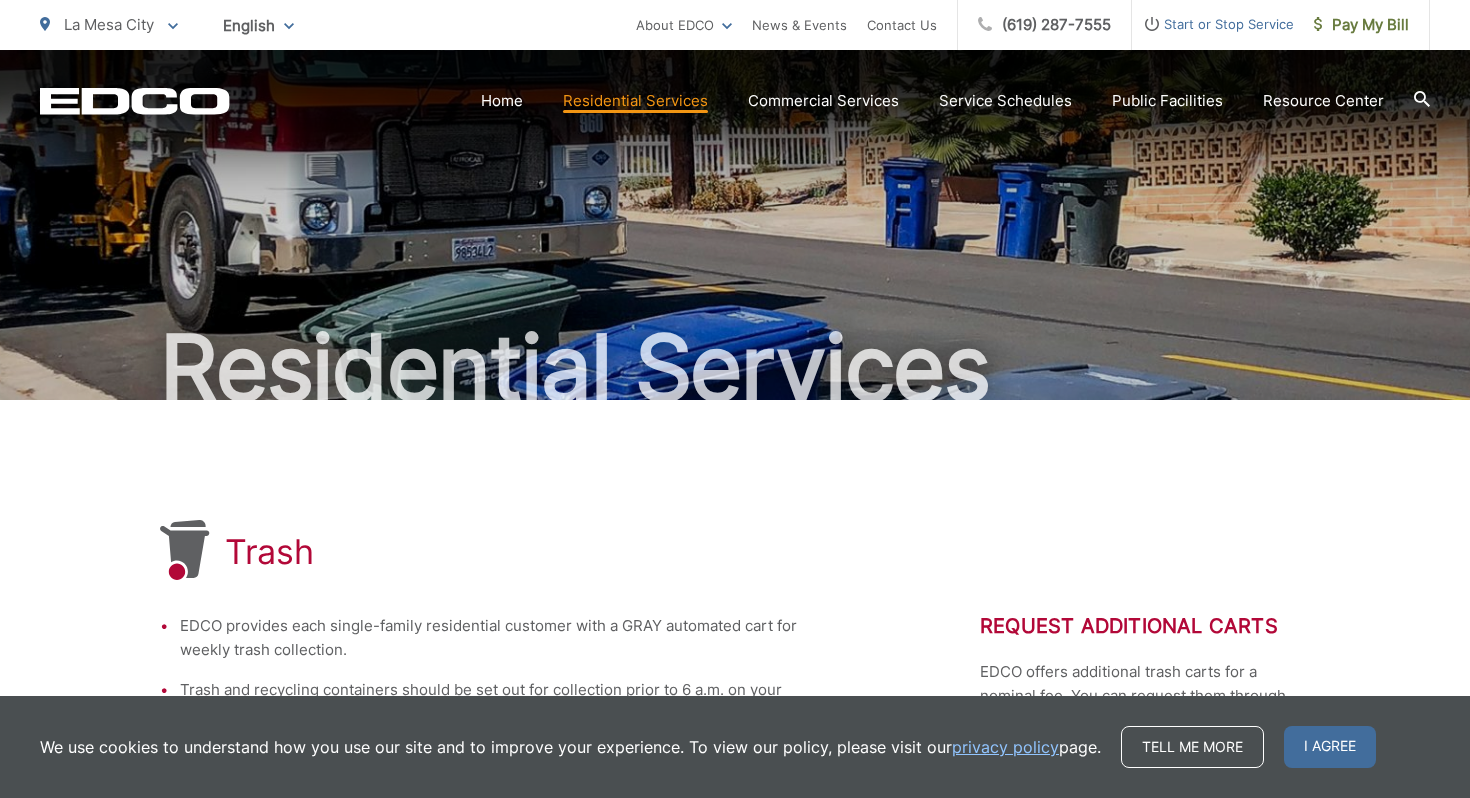 click on "Start or Stop Service" at bounding box center [1213, 24] 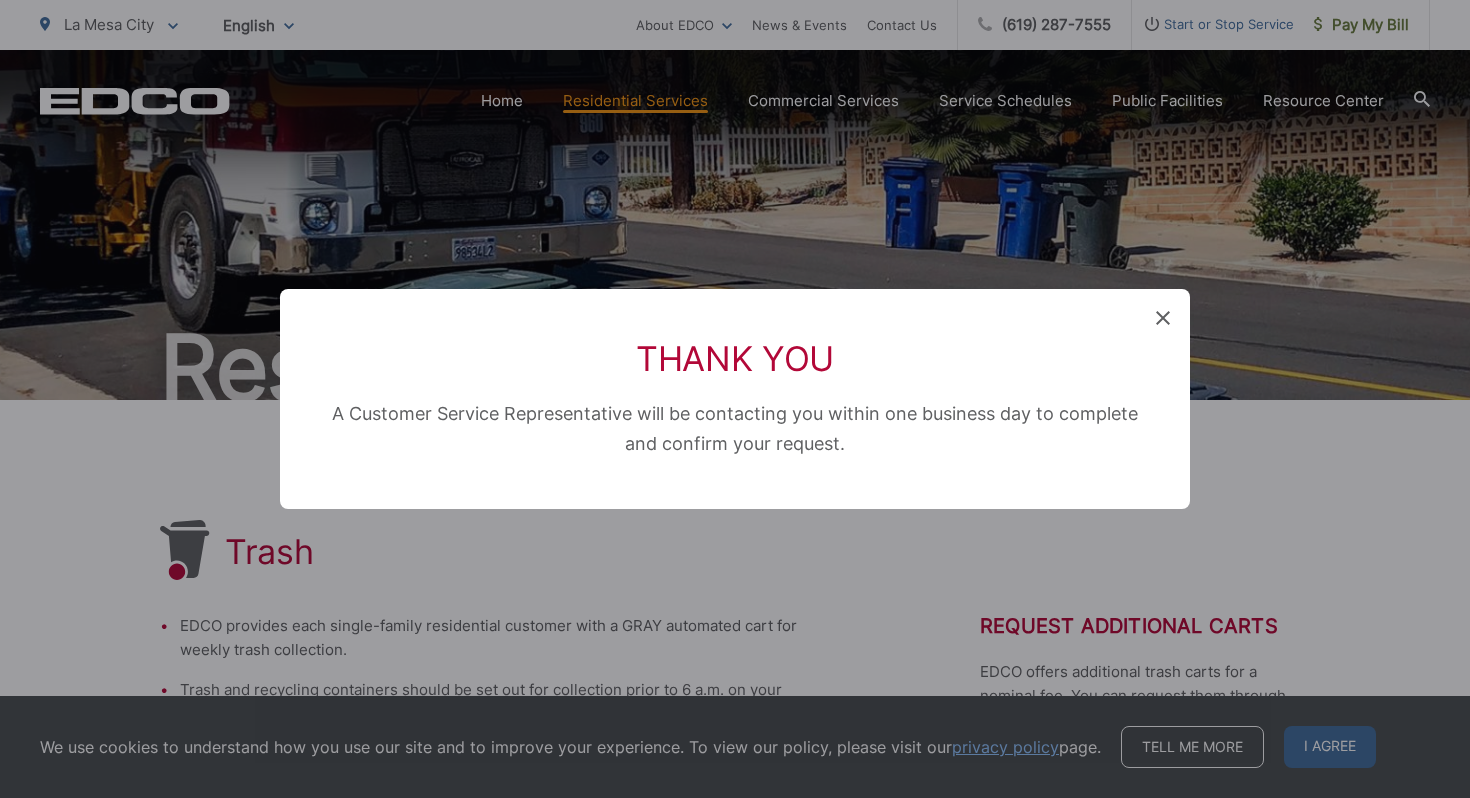 click 